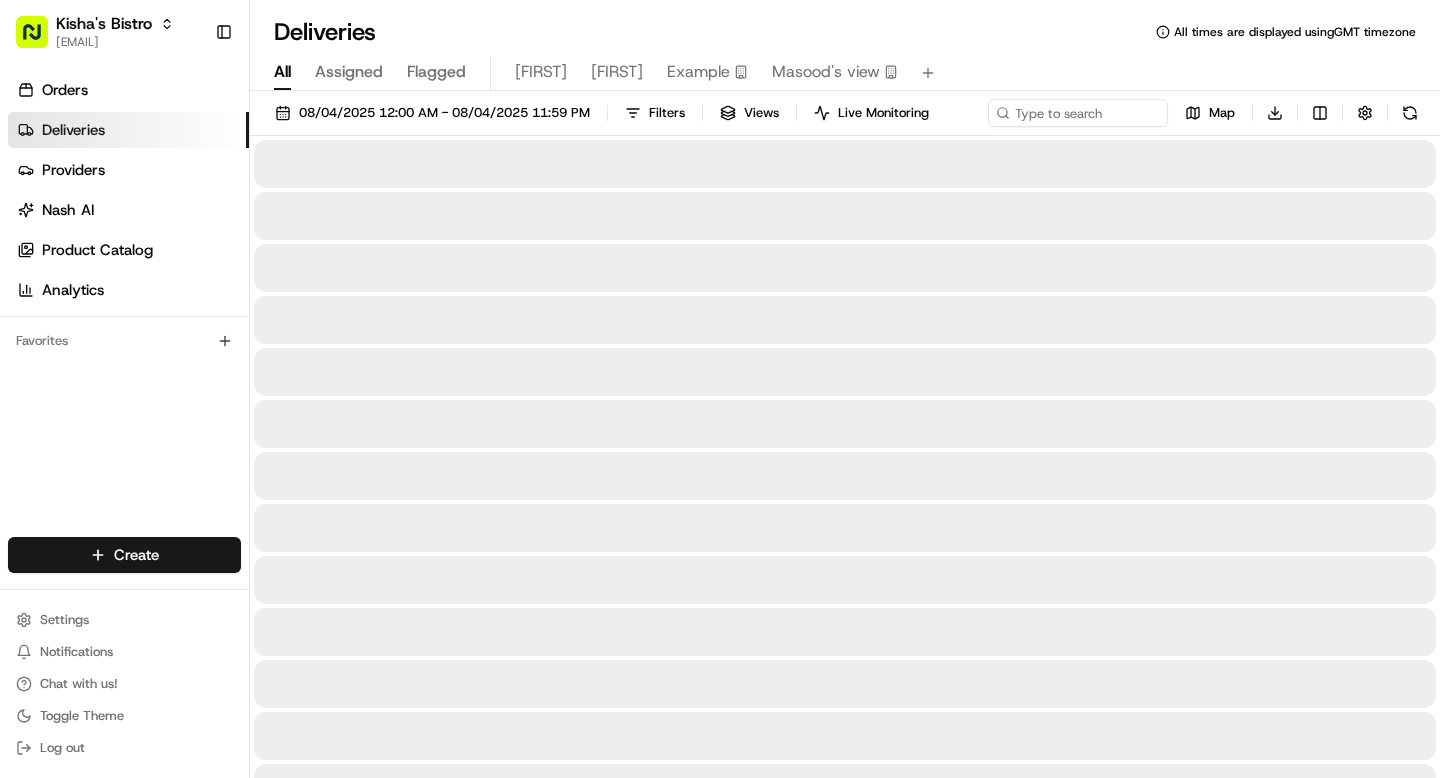 scroll, scrollTop: 0, scrollLeft: 0, axis: both 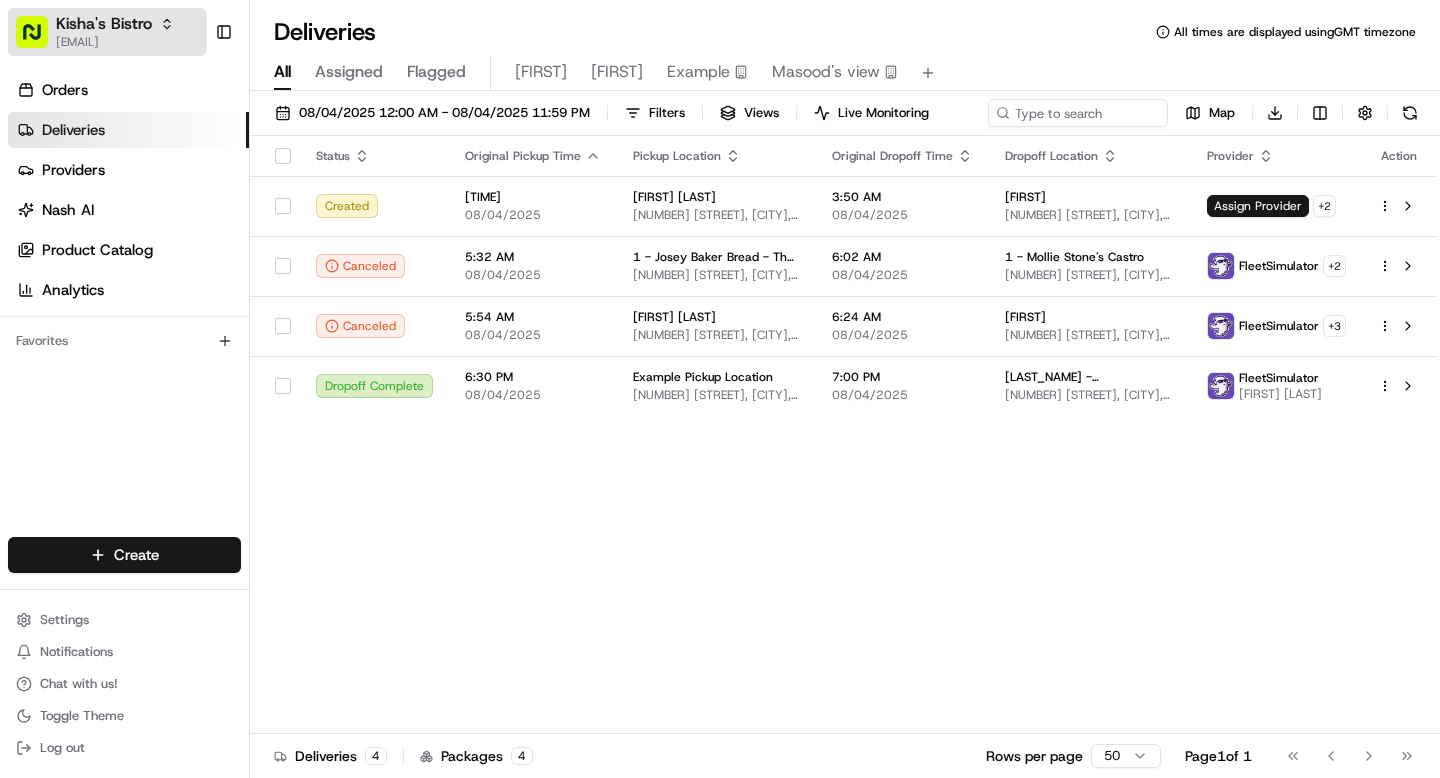 click on "[EMAIL]" at bounding box center (115, 42) 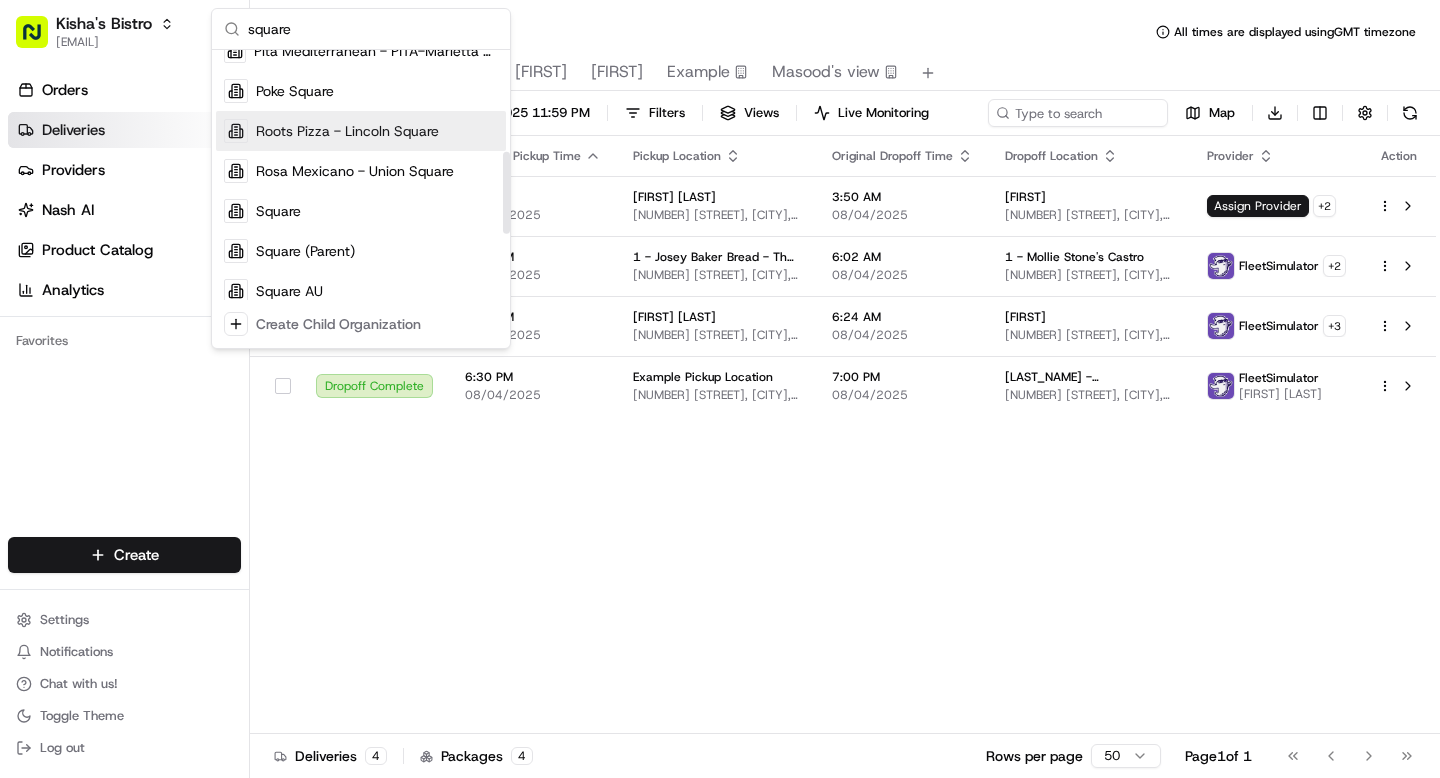 scroll, scrollTop: 309, scrollLeft: 0, axis: vertical 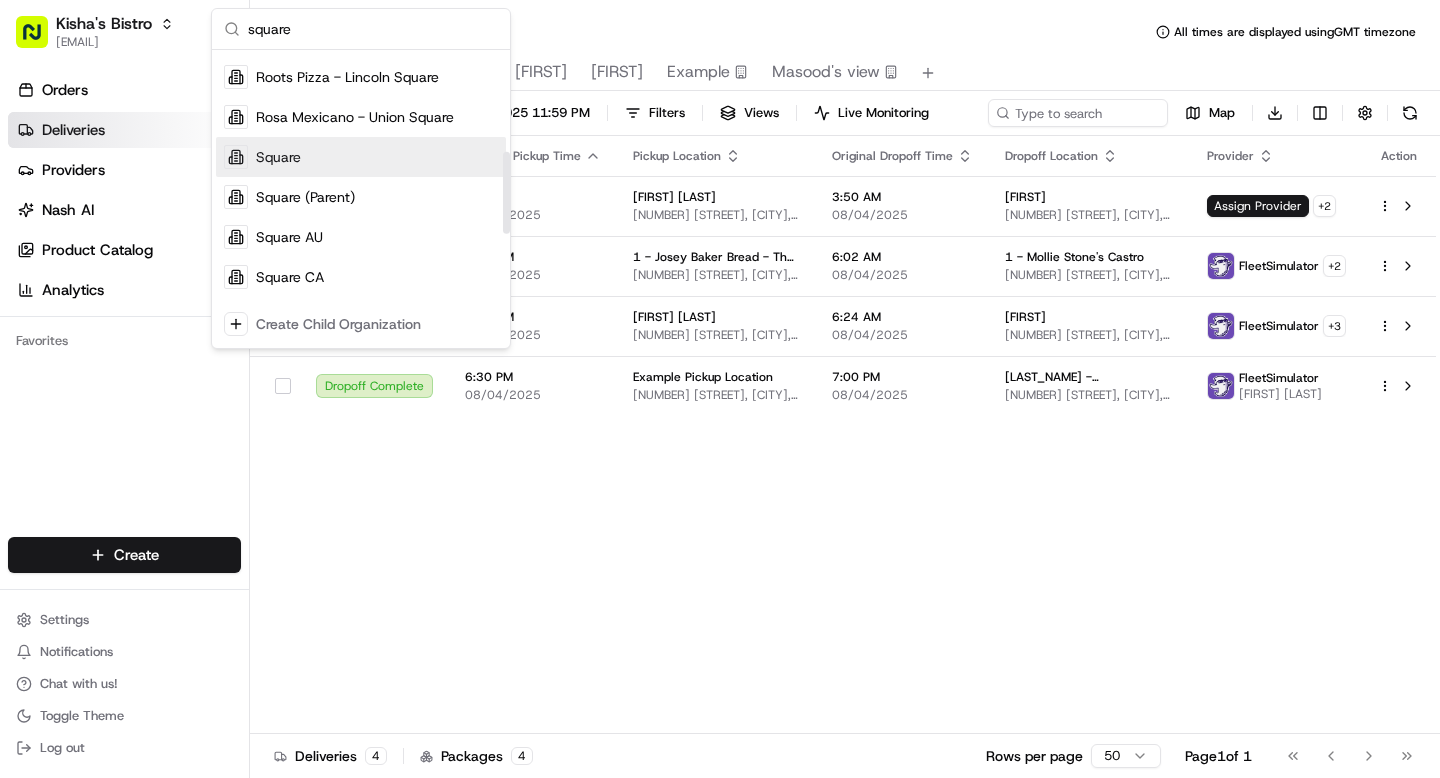 type on "square" 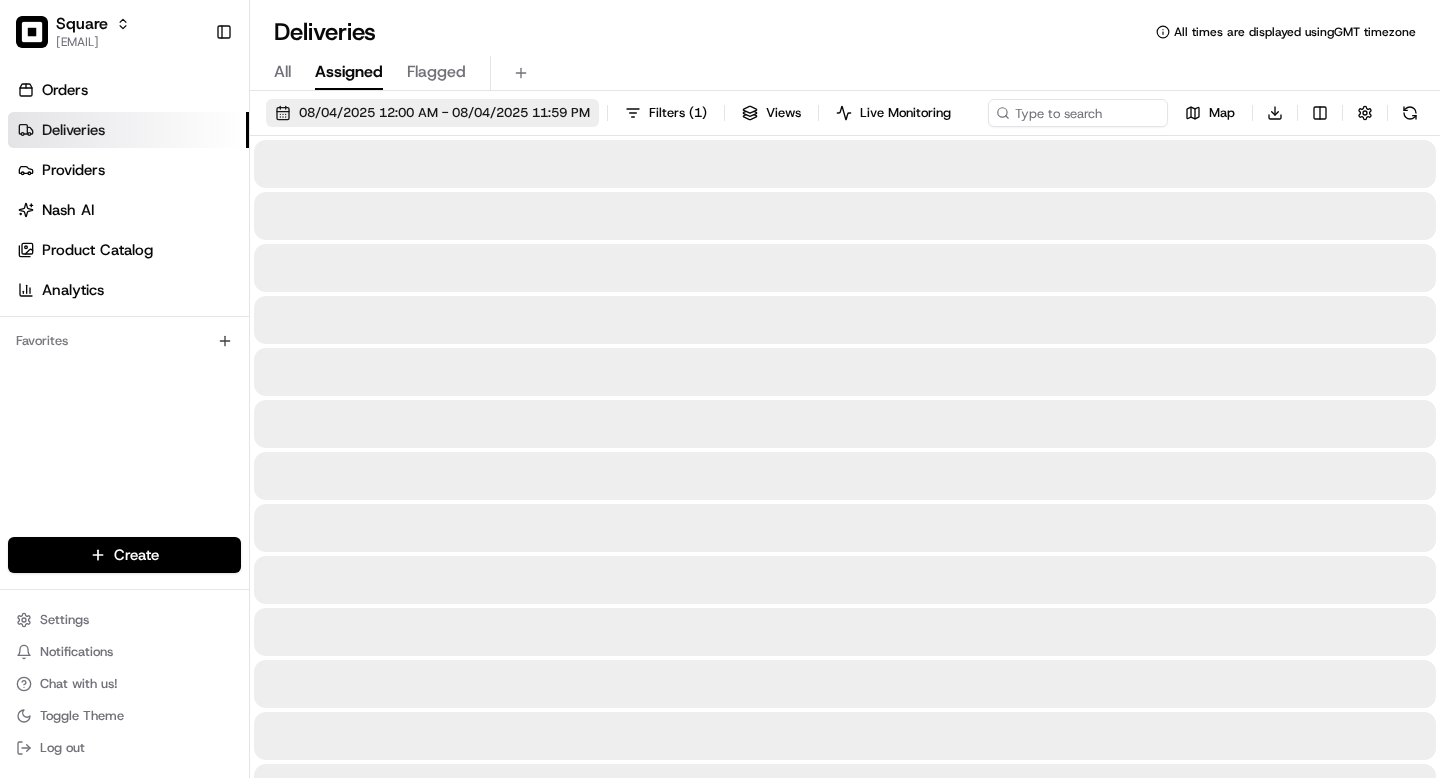 click on "08/04/2025 12:00 AM - 08/04/2025 11:59 PM" at bounding box center [444, 113] 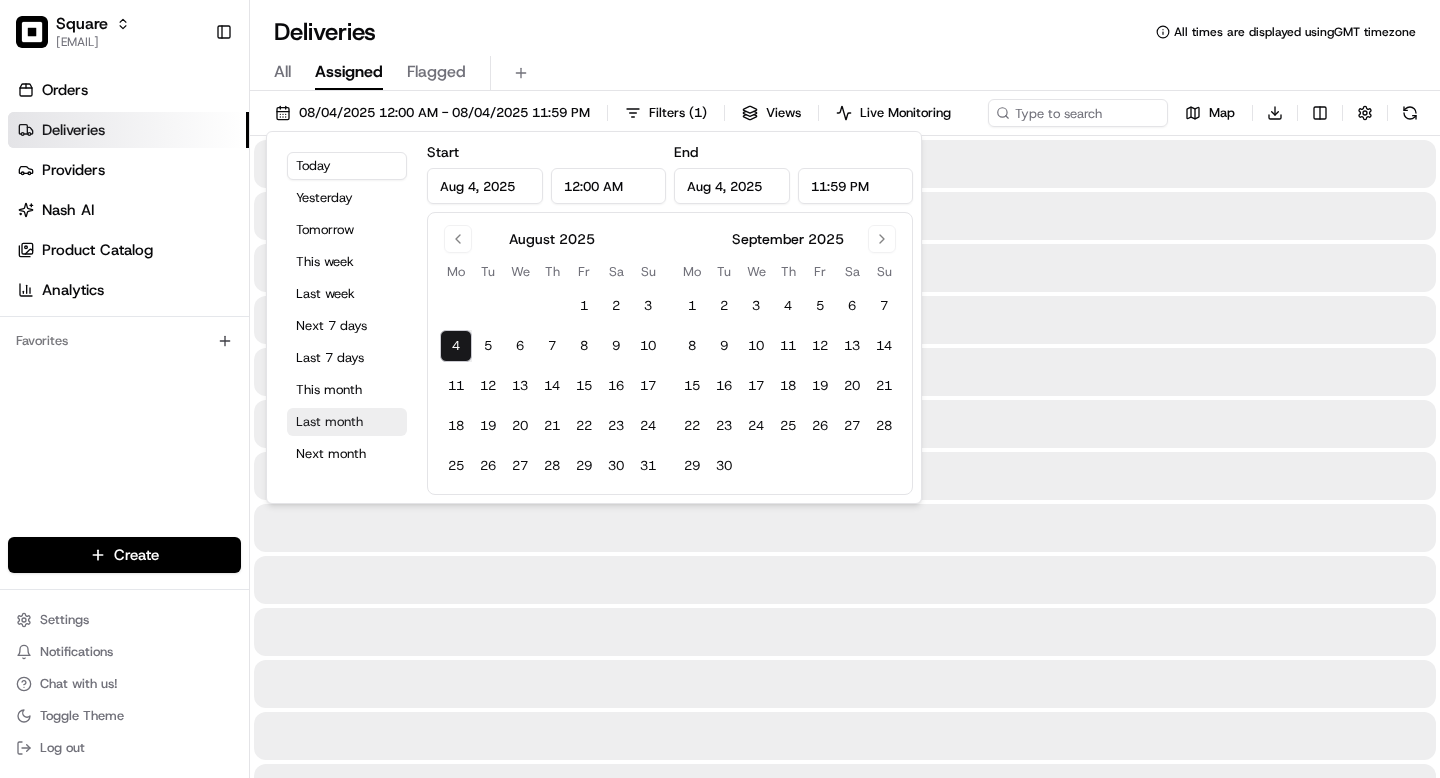 click on "Last month" at bounding box center (347, 422) 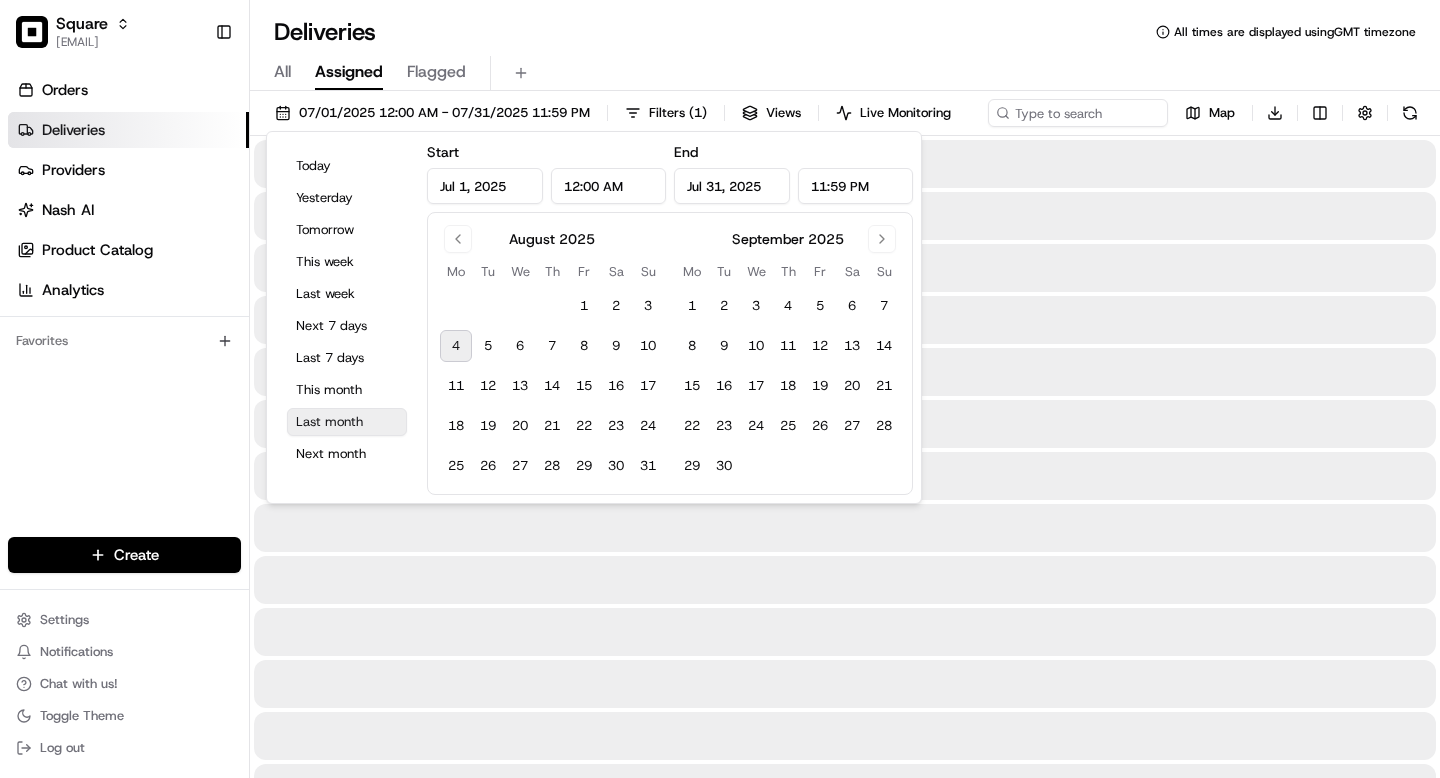 type on "Jul 1, 2025" 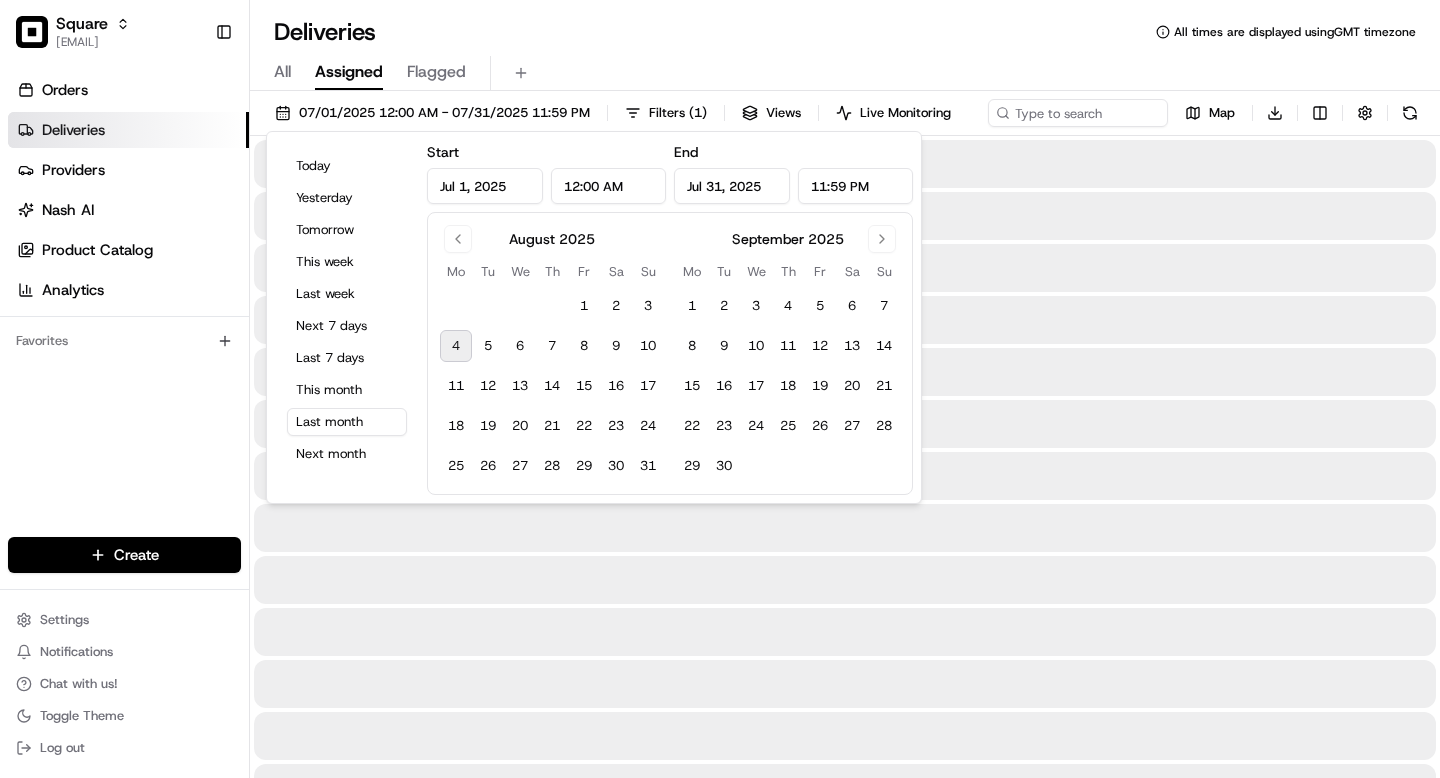 click at bounding box center [845, 216] 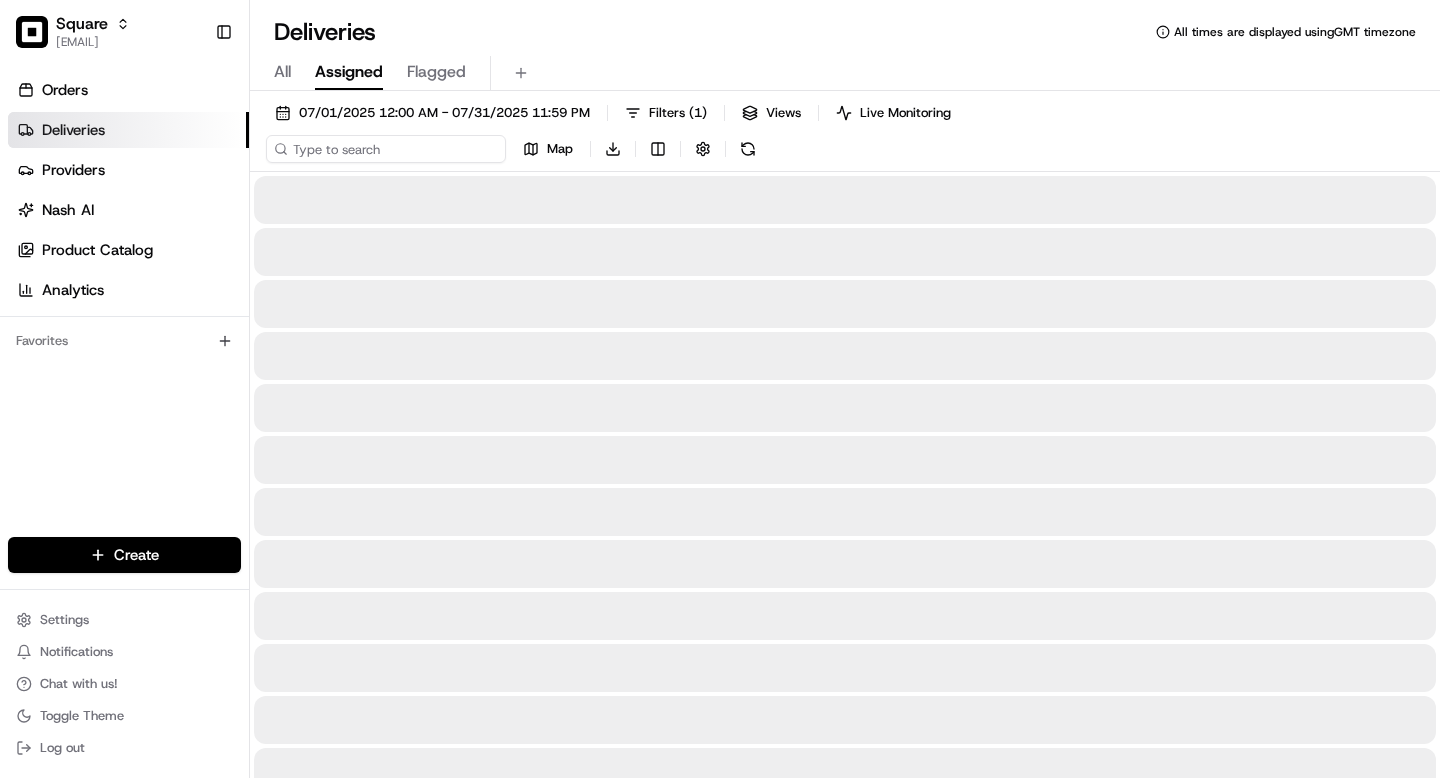 click on "[DATE] [TIME] - [DATE] [TIME] Filters ( 1 ) Views Live Monitoring Map Download" at bounding box center (845, 135) 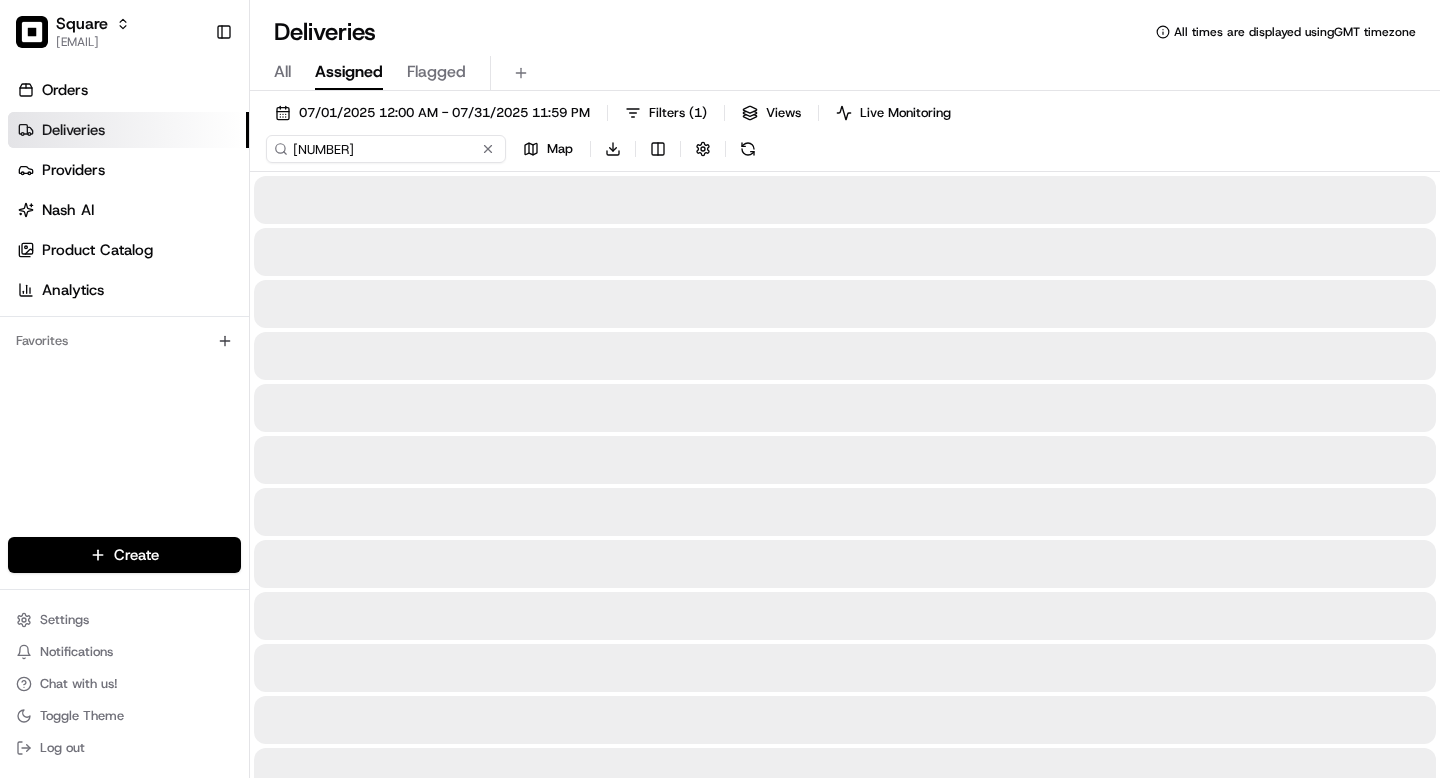 type on "[NUMBER]" 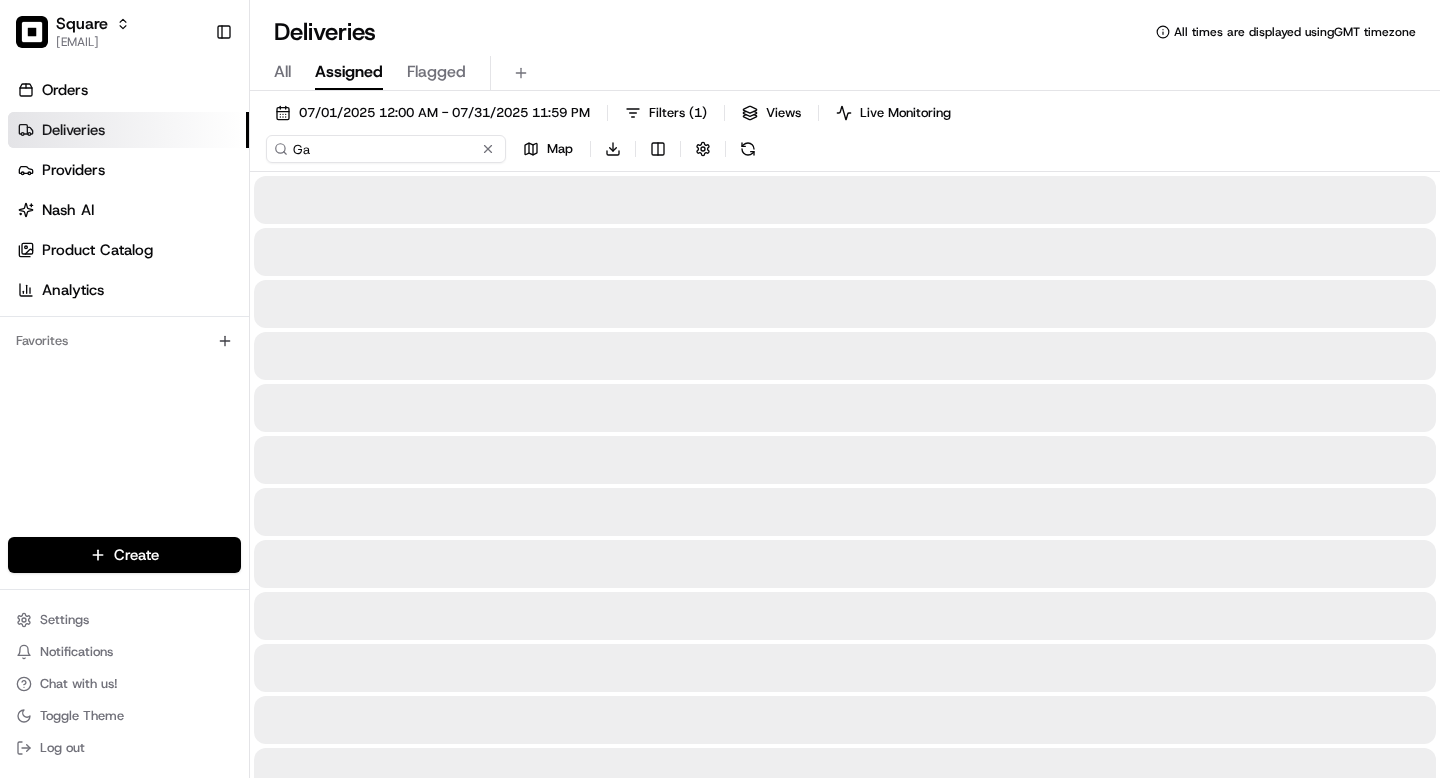 type on "G" 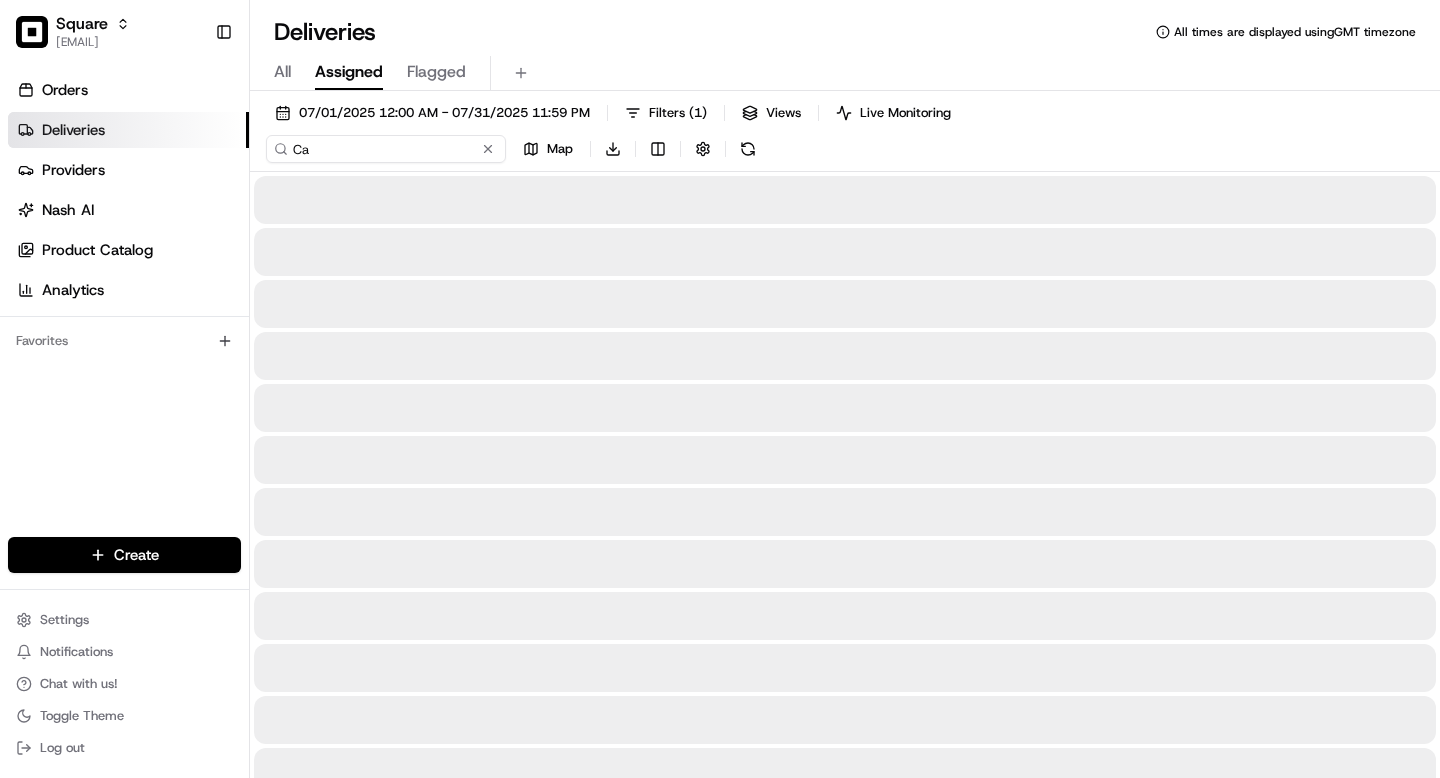type on "C" 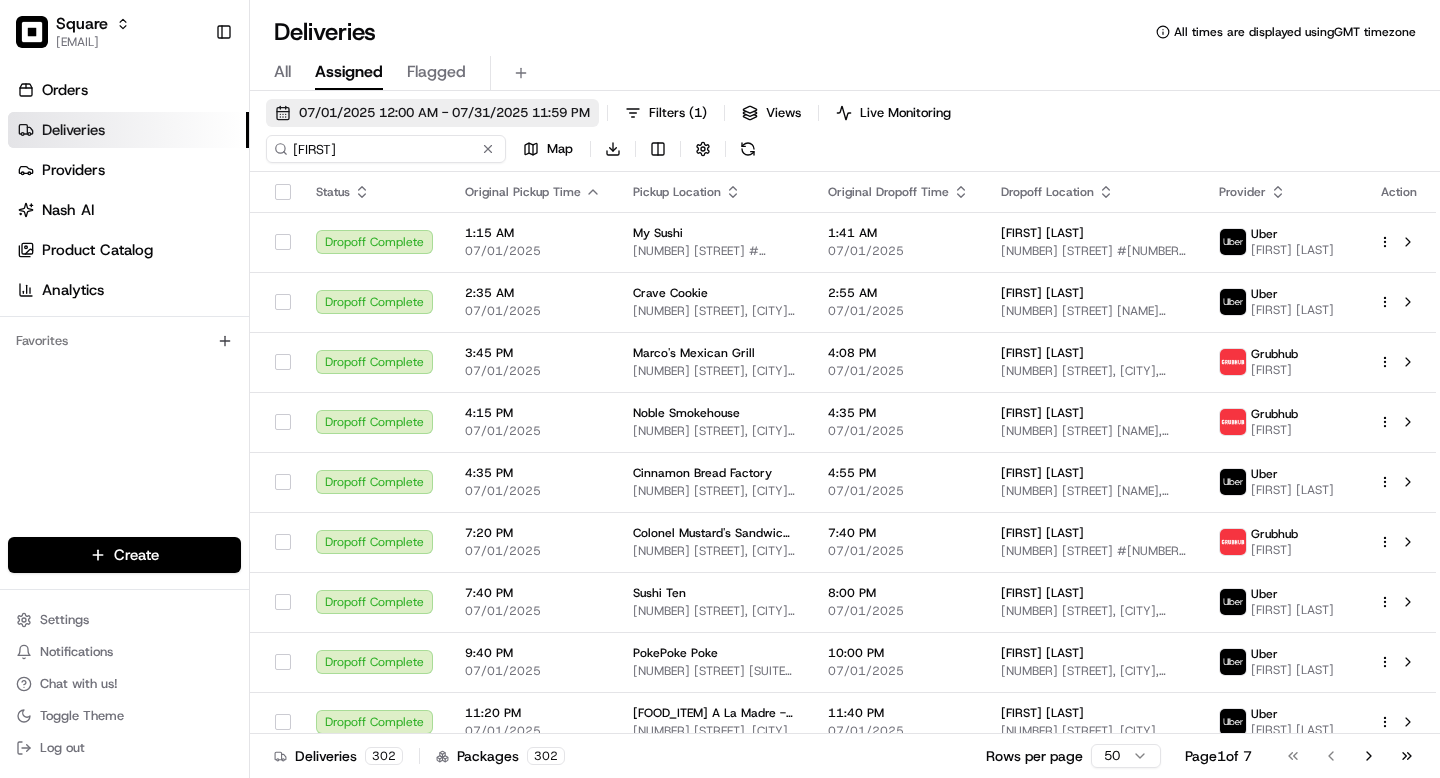 type on "[FIRST]" 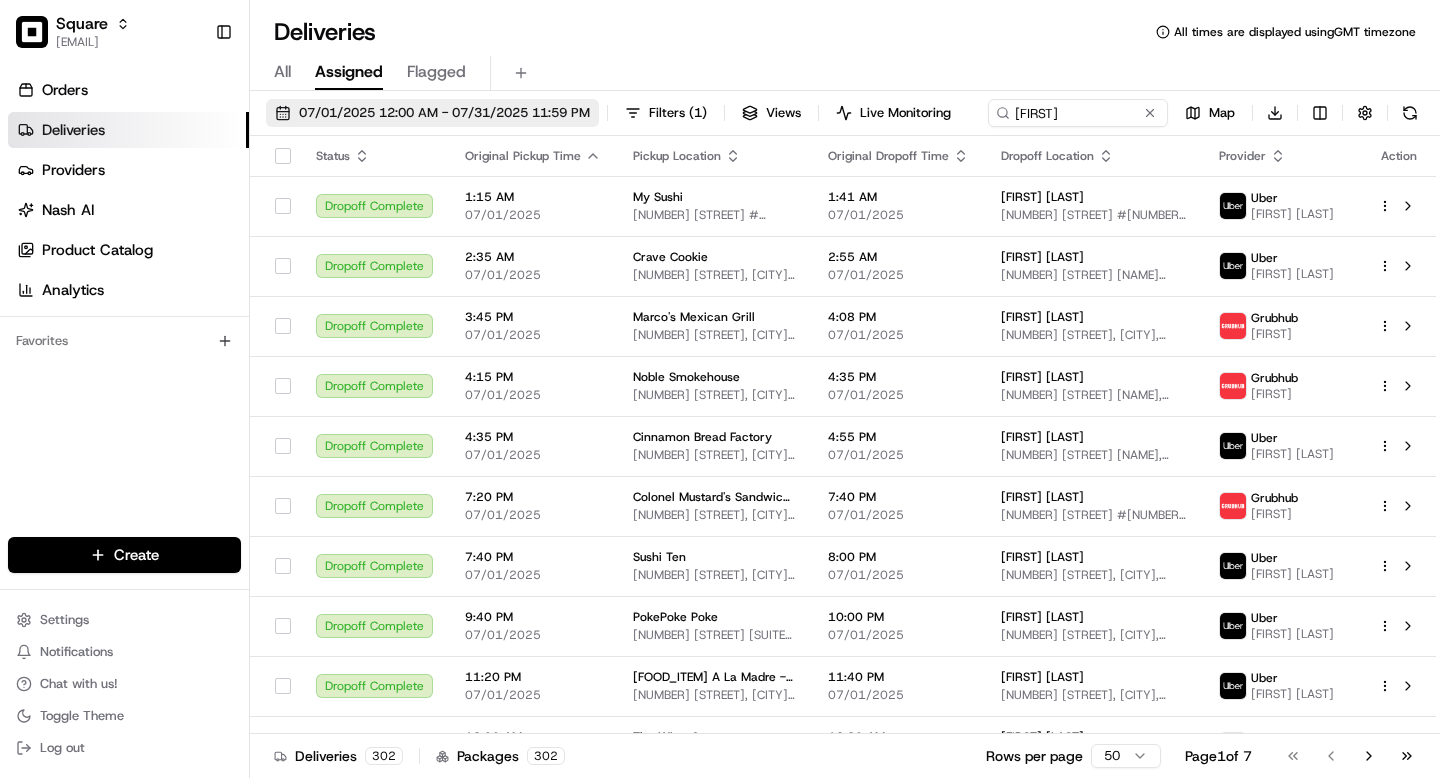 click on "07/01/2025 12:00 AM - 07/31/2025 11:59 PM" at bounding box center [444, 113] 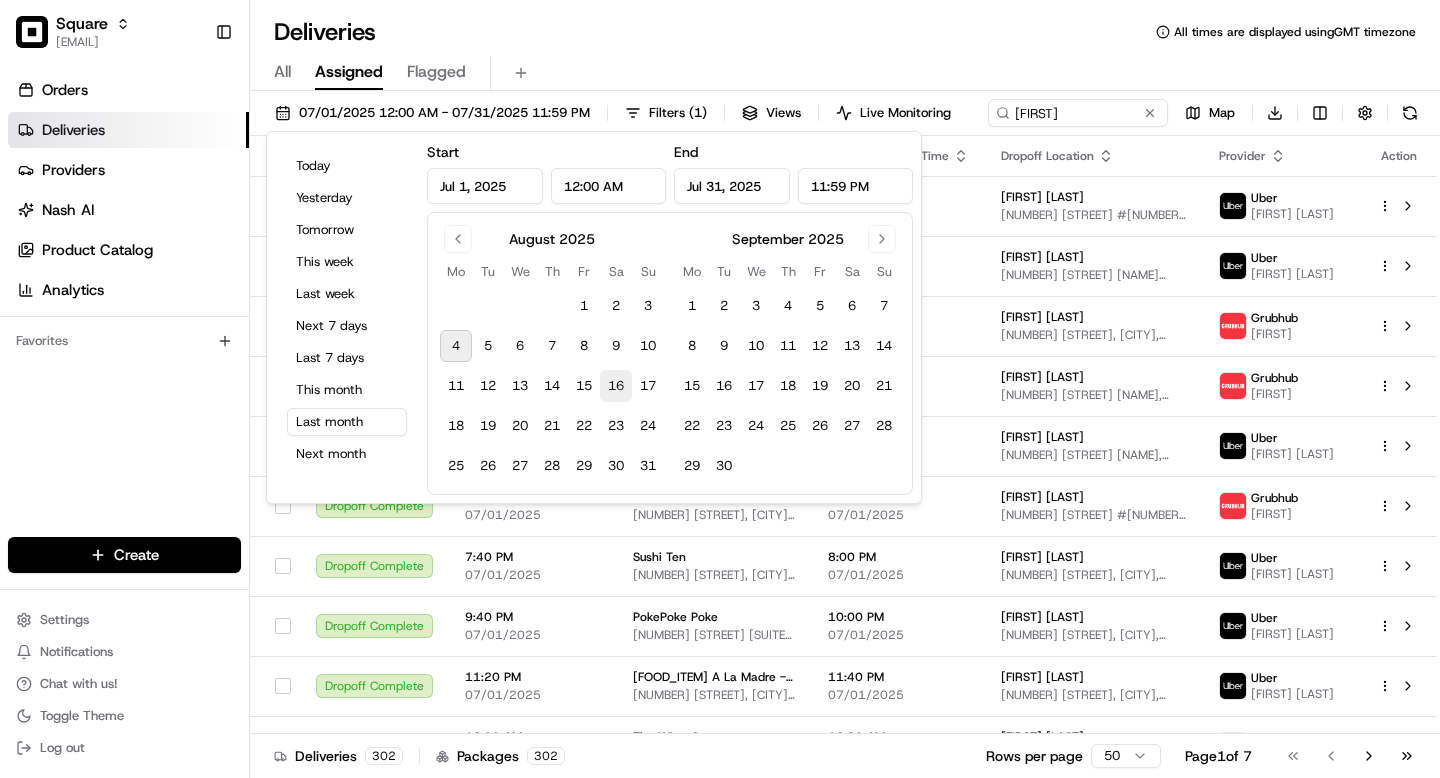 click on "16" at bounding box center [616, 386] 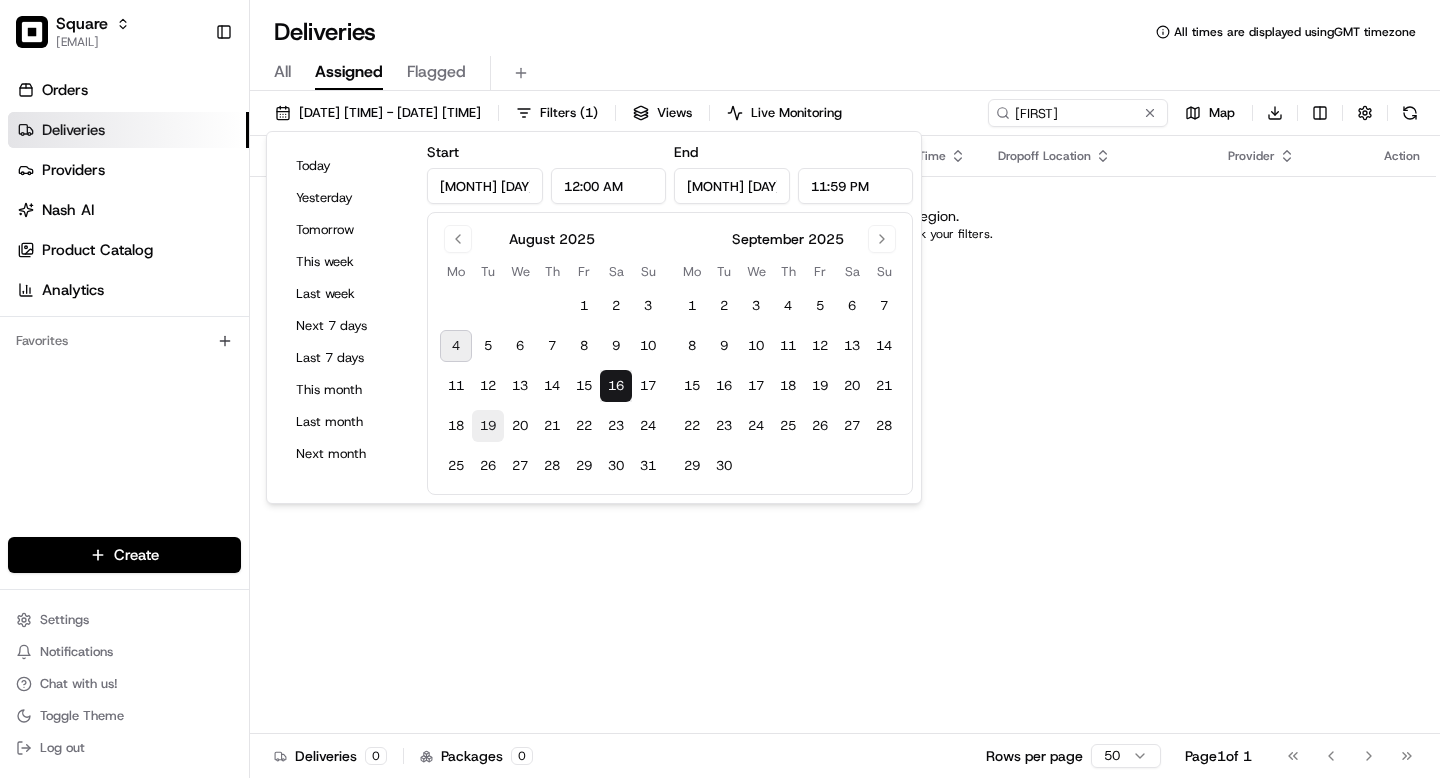 click on "19" at bounding box center (488, 426) 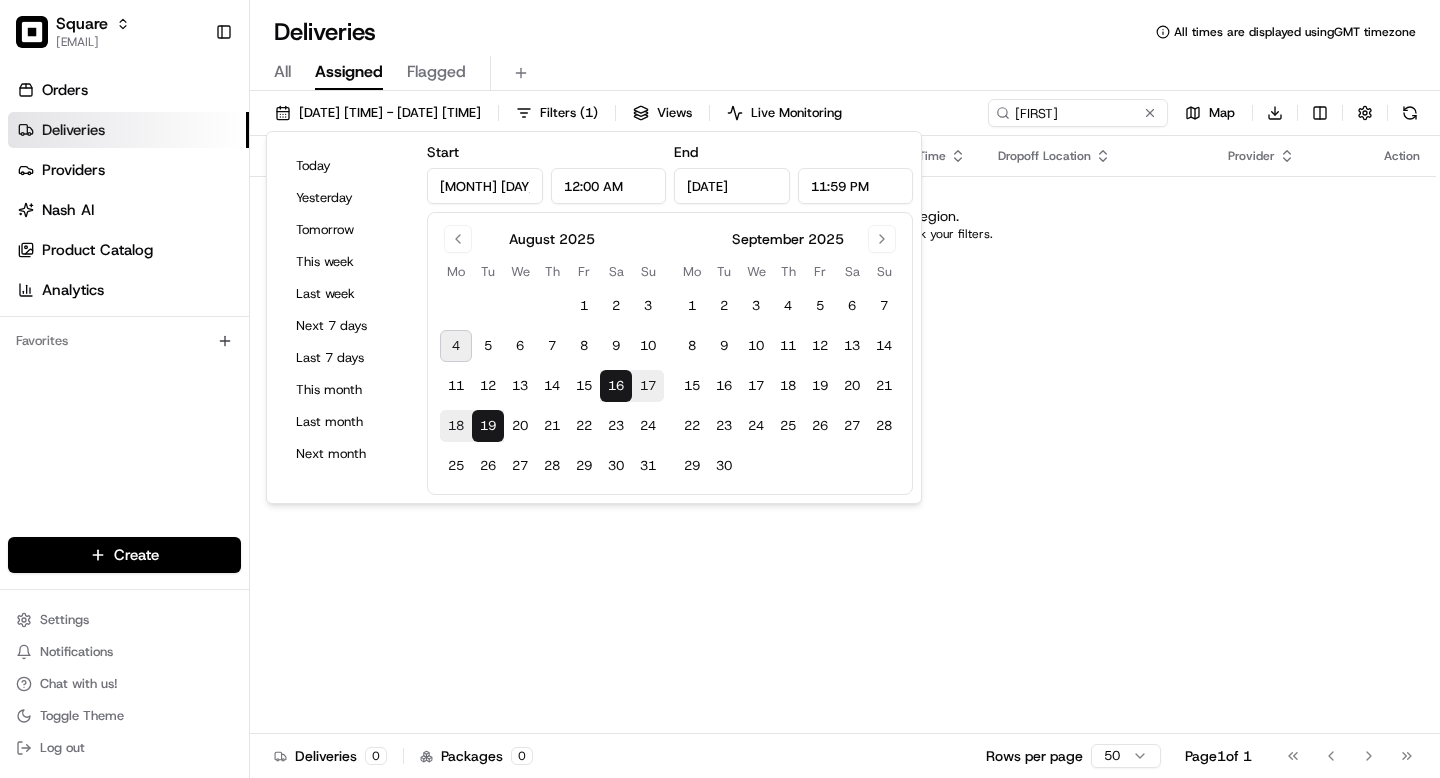 click on "Status Original Pickup Time Pickup Location Original Dropoff Time Dropoff Location Provider Action No data available in selected region. Try switching to another region or check your filters." at bounding box center (843, 435) 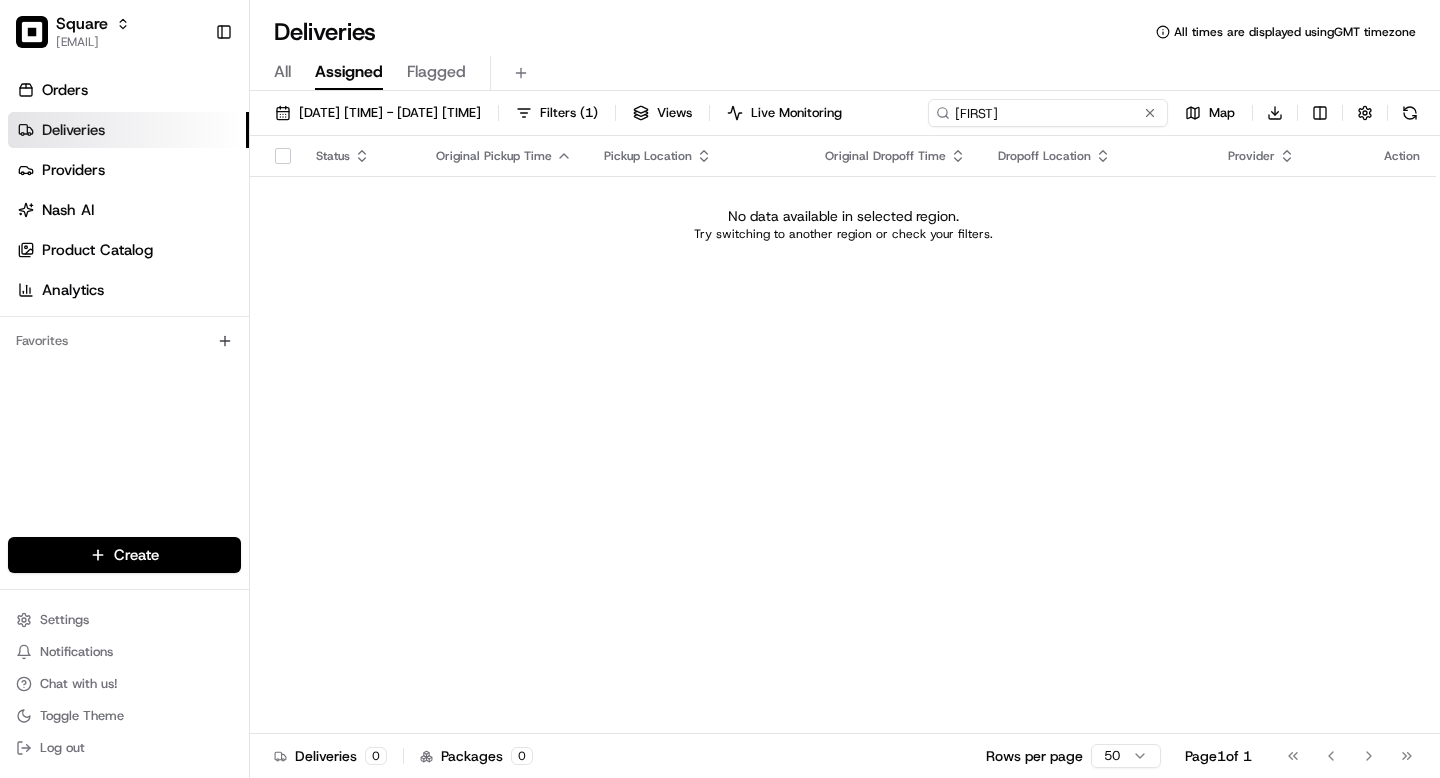 click on "[DATE] [TIME] - [DATE] [TIME] Filters ( 1 ) Views Live Monitoring [FIRST] Map Download" at bounding box center (845, 117) 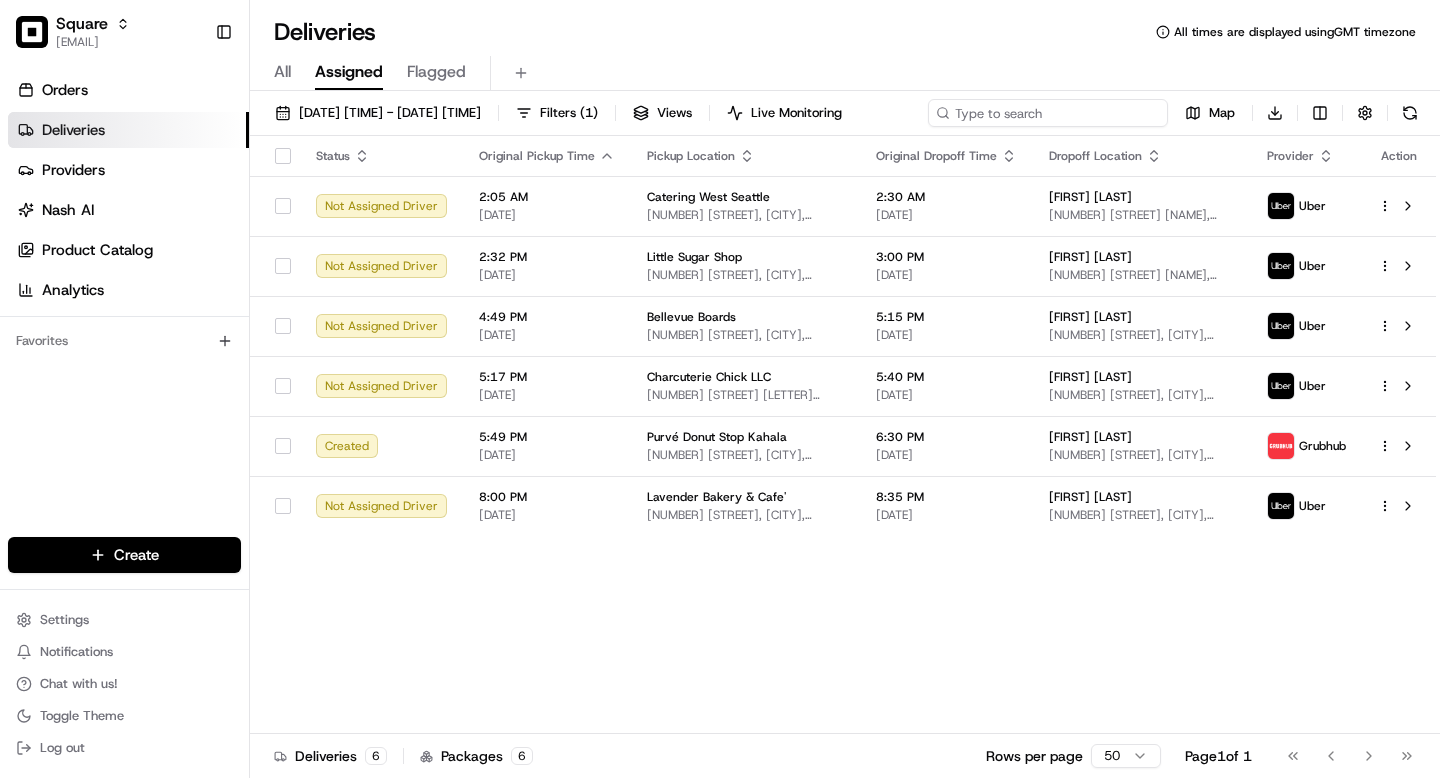 click at bounding box center [1048, 113] 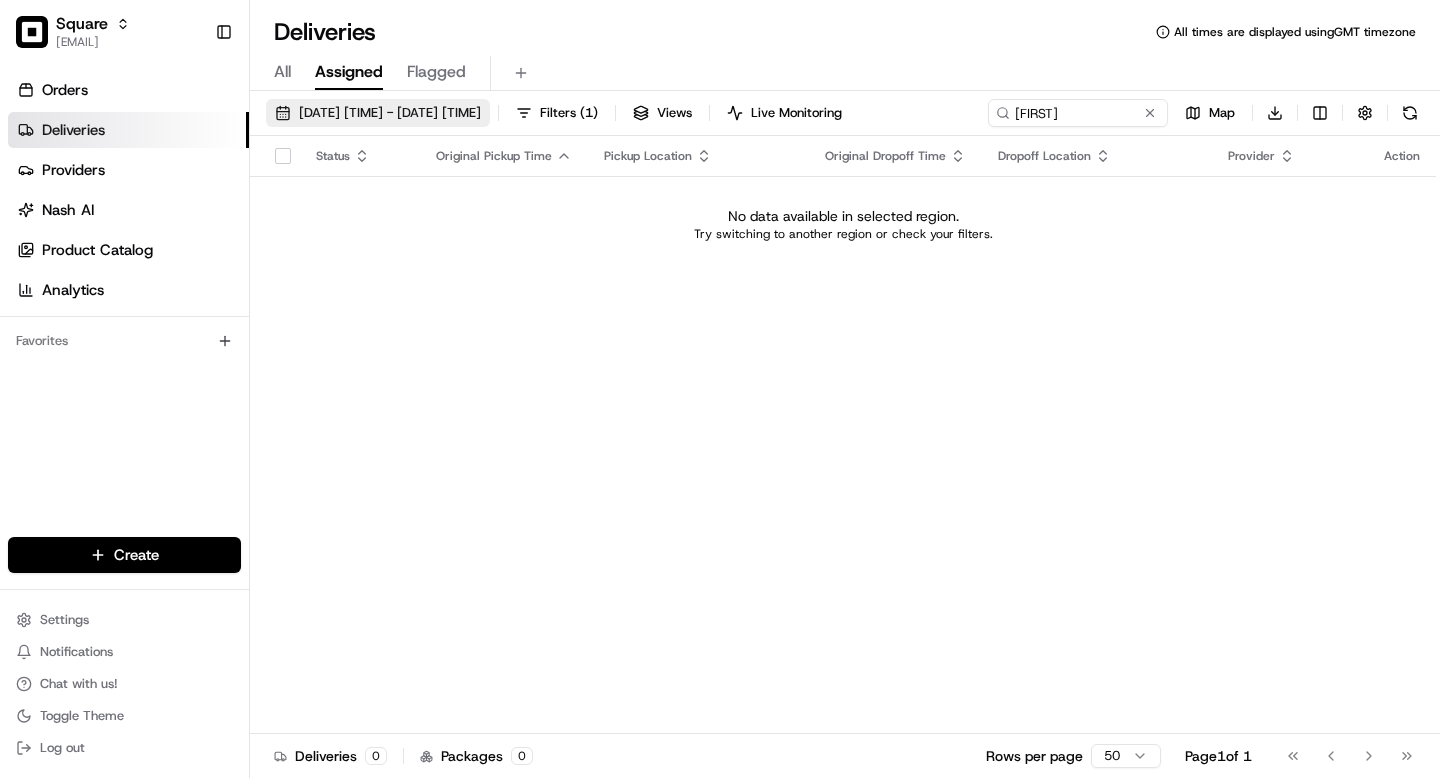 click on "[DATE] [TIME] - [DATE] [TIME]" at bounding box center (390, 113) 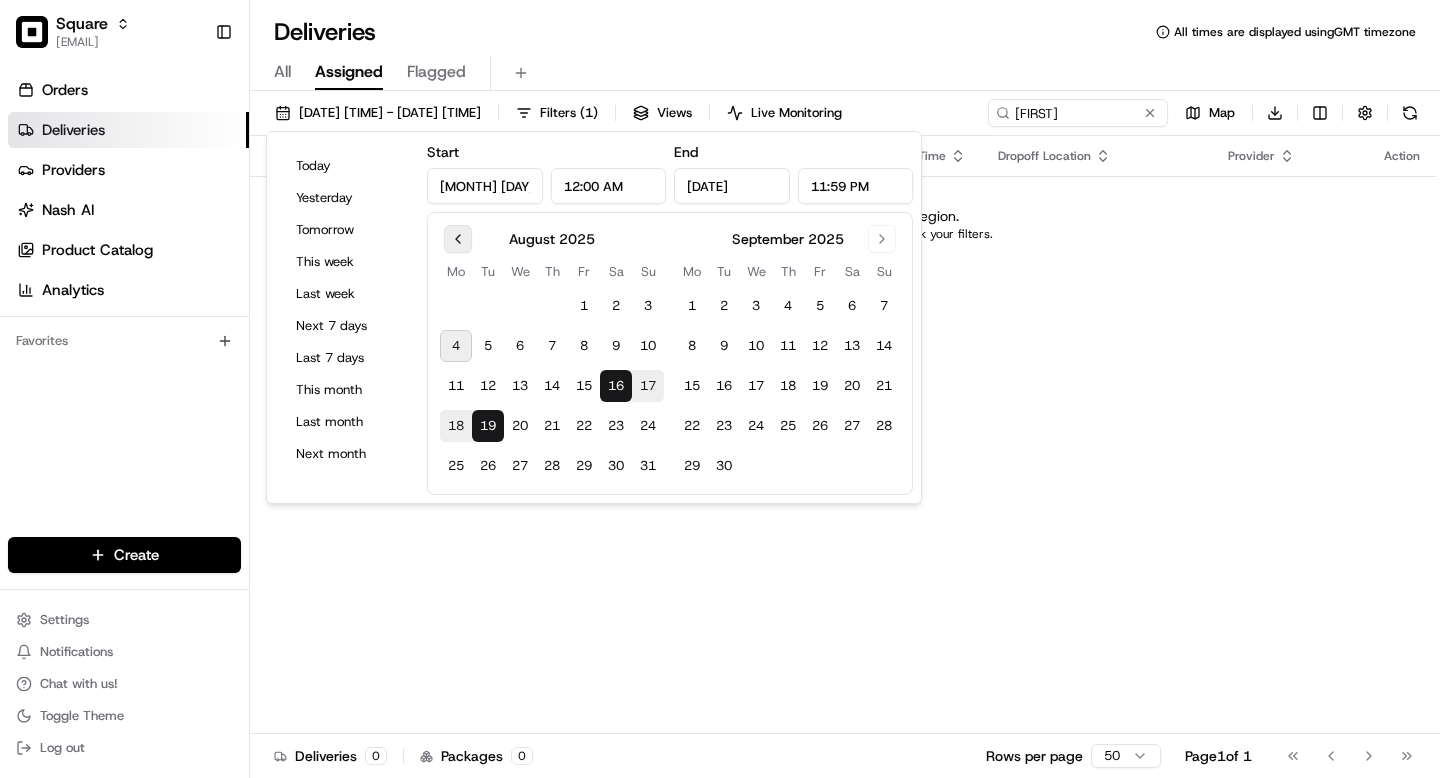 click at bounding box center [458, 239] 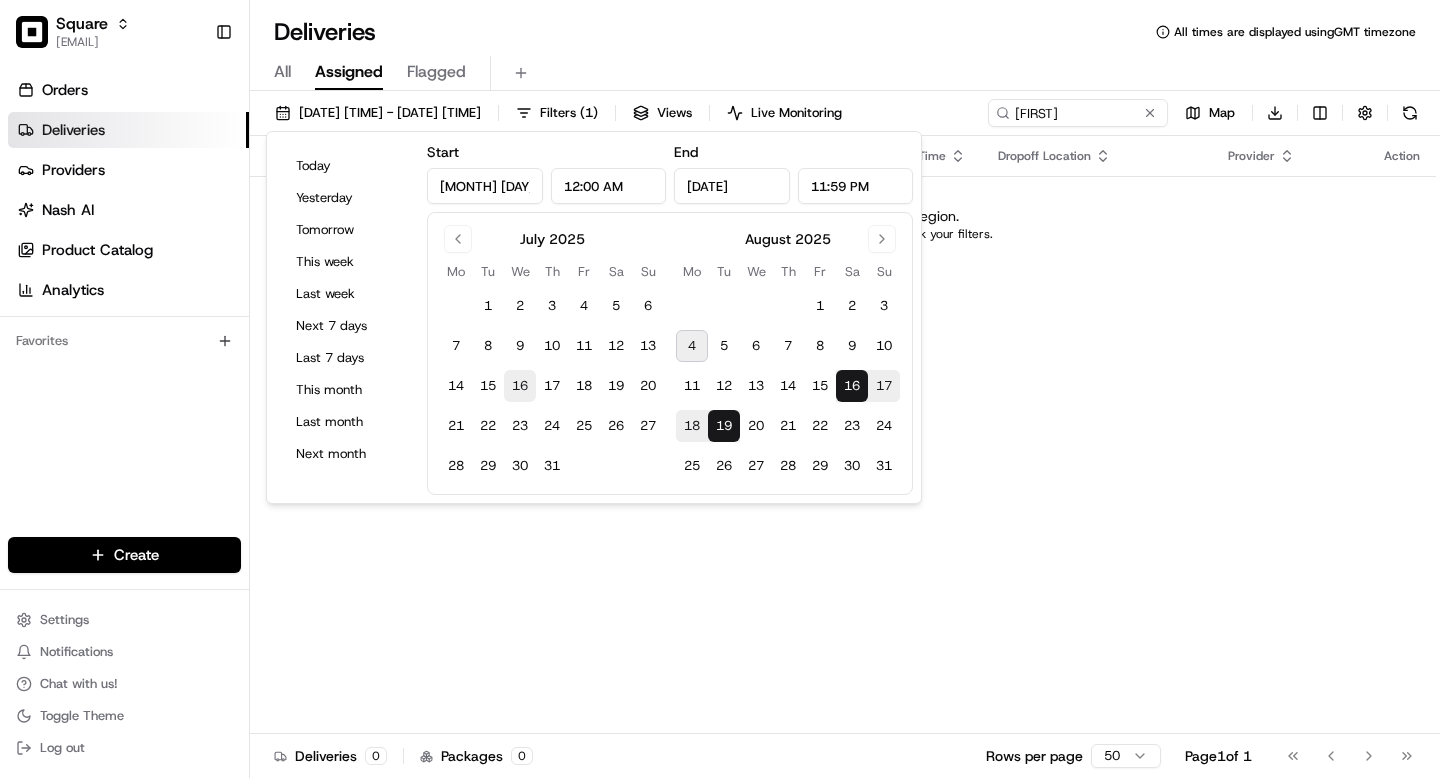 click on "16" at bounding box center [520, 386] 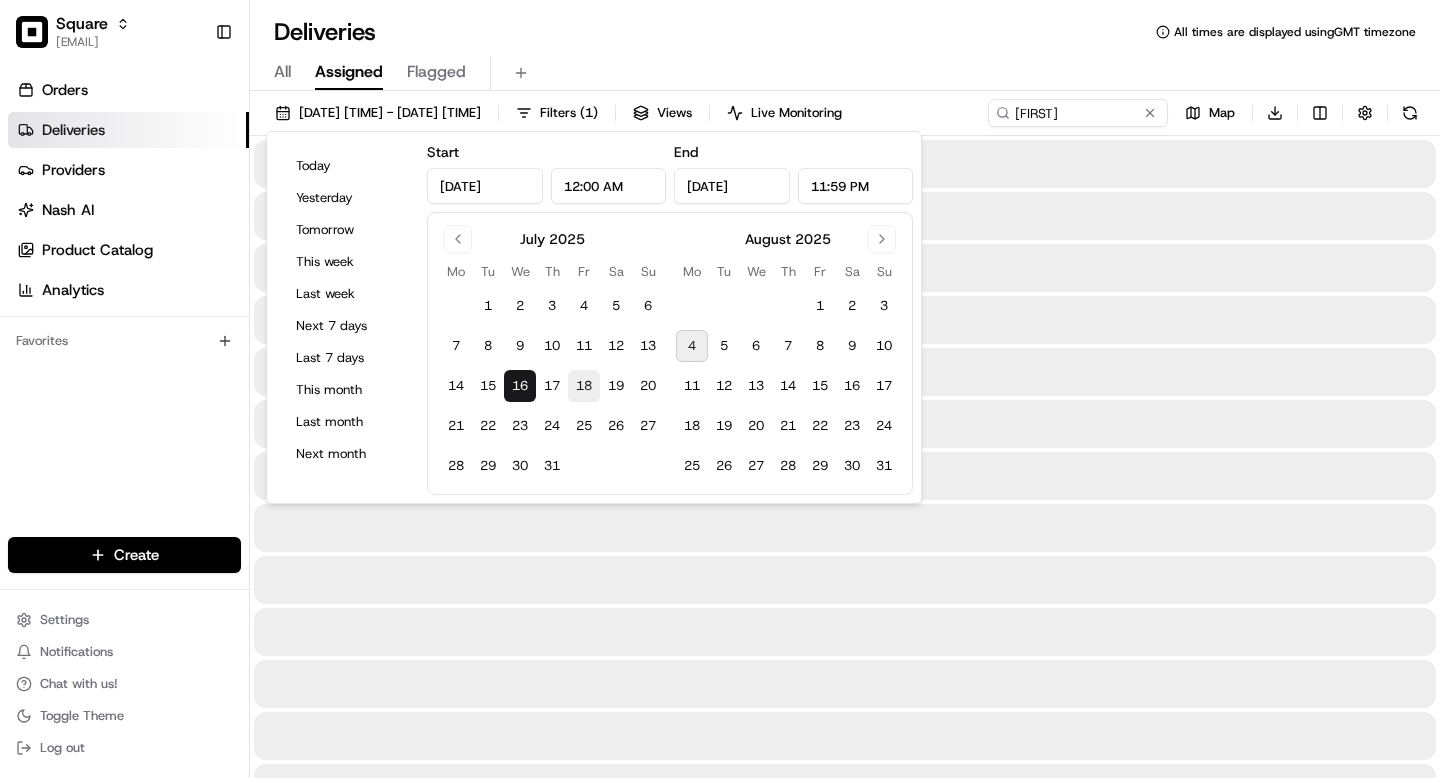 click on "18" at bounding box center [584, 386] 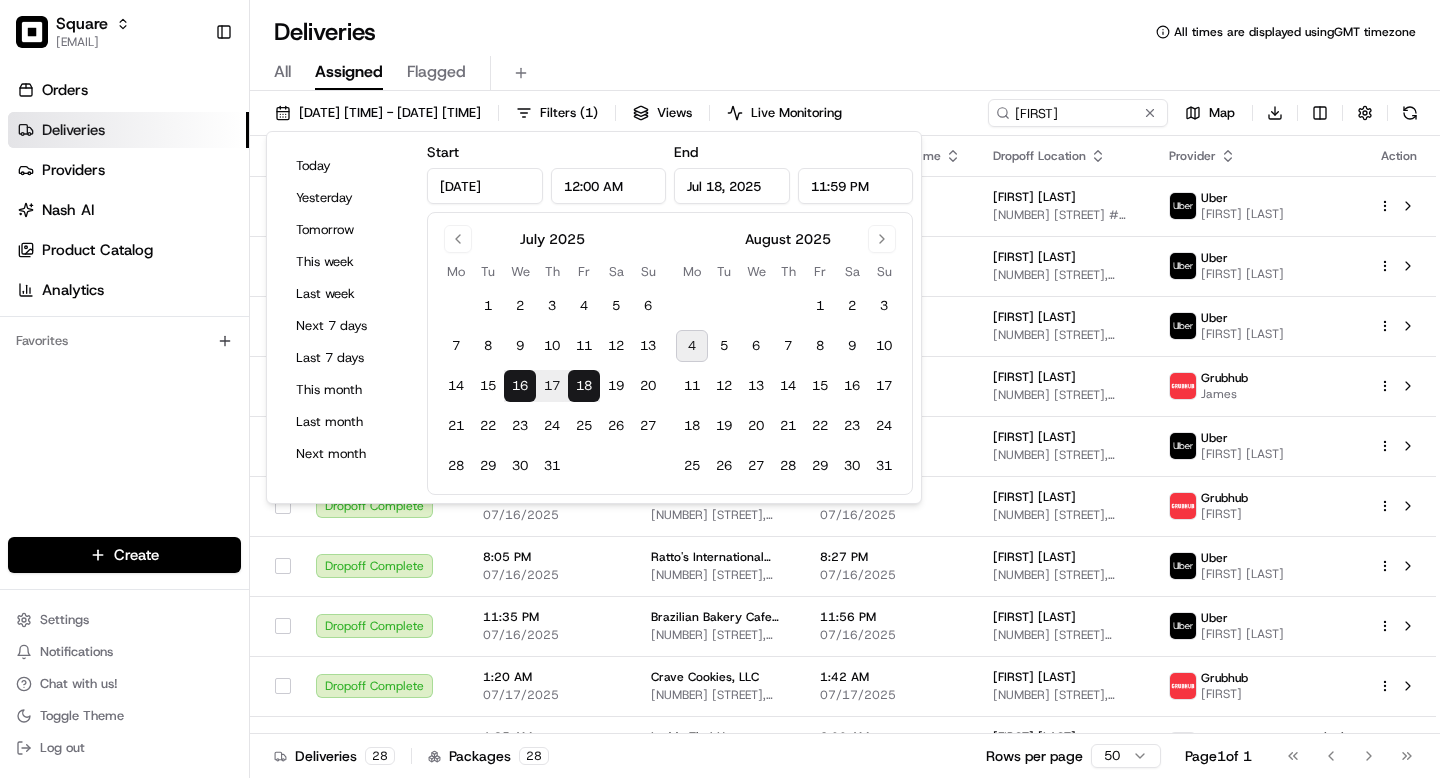 click on "Deliveries All times are displayed using  GMT   timezone" at bounding box center [845, 32] 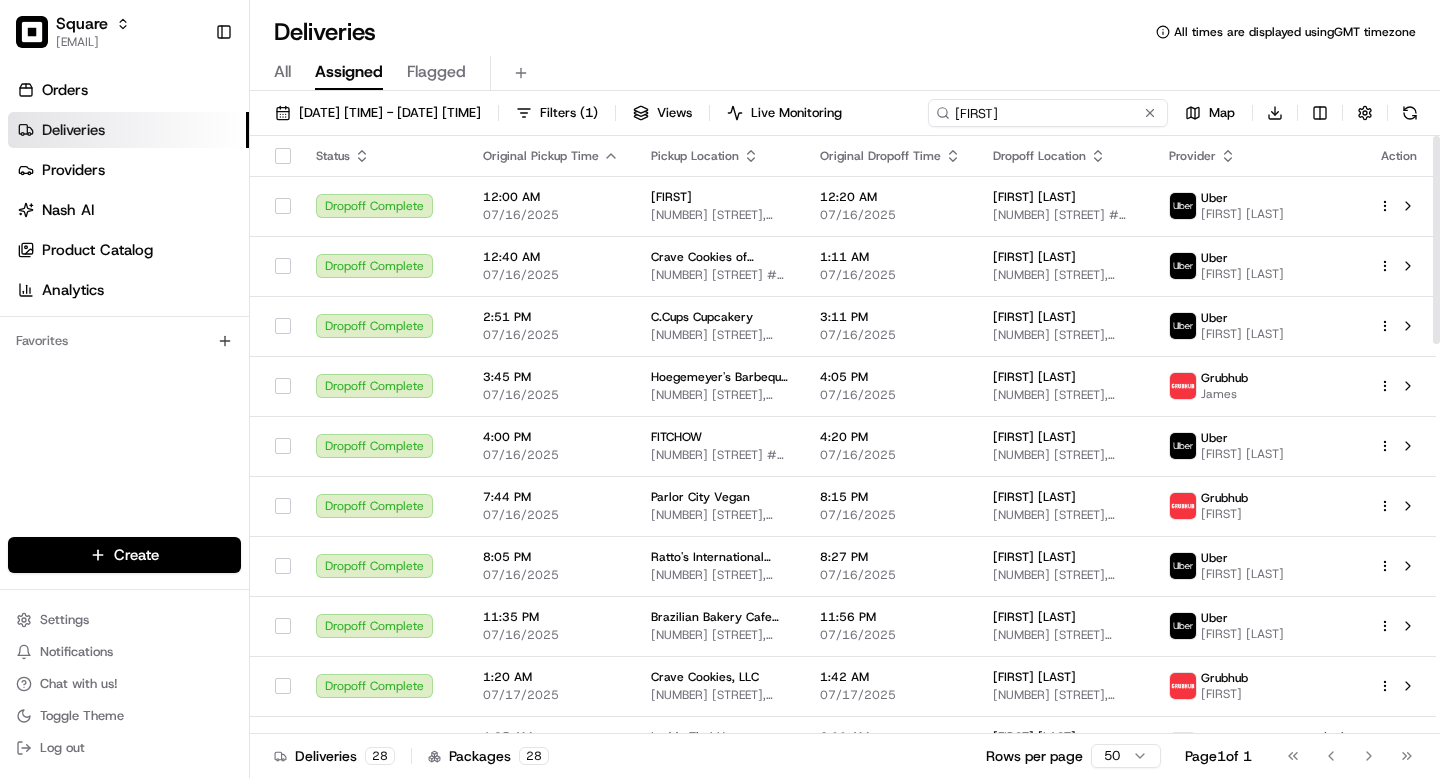 click on "[DATE] [TIME] - [DATE] [TIME] Filters ( [NUMBER] ) Views Live Monitoring [FIRST] Map Download" at bounding box center (845, 117) 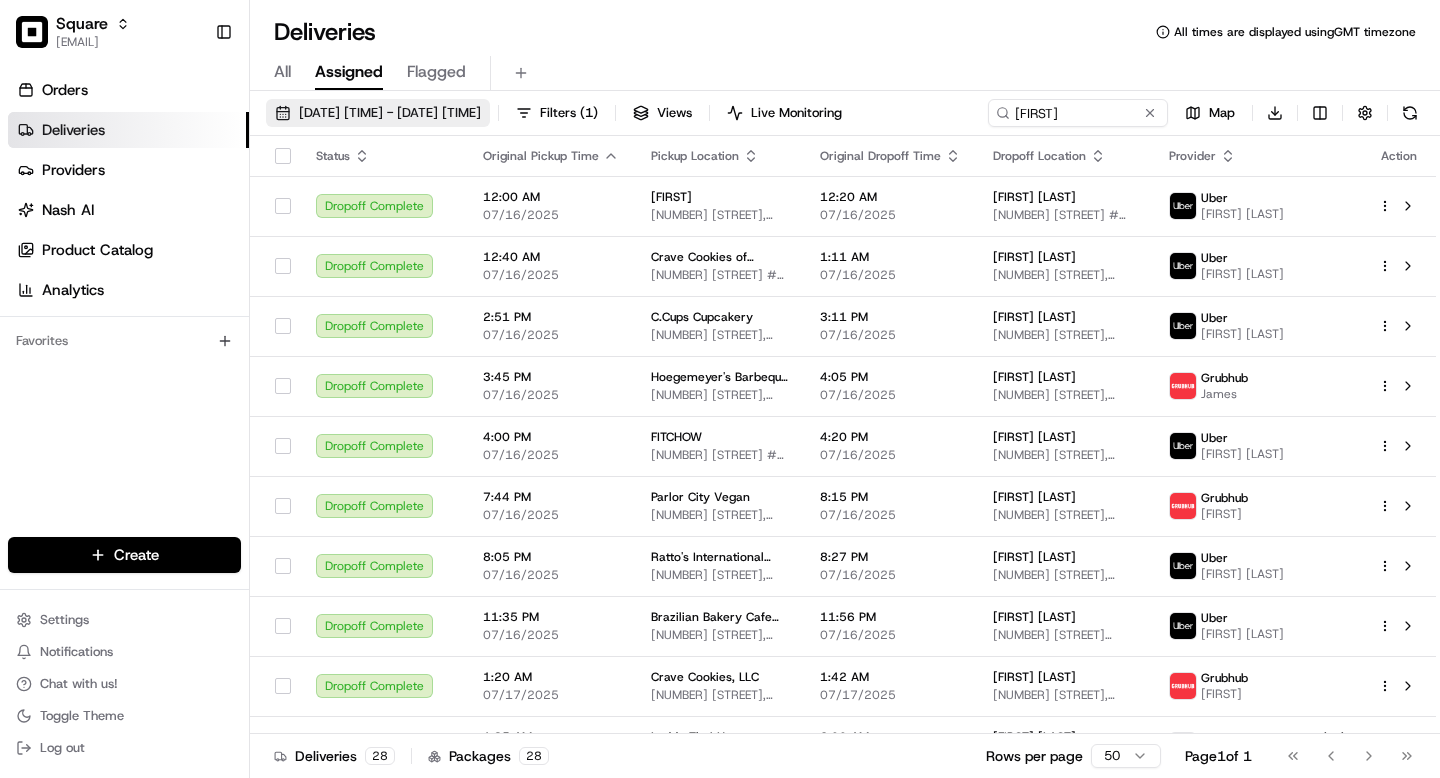 click on "[DATE] [TIME] - [DATE] [TIME]" at bounding box center [378, 113] 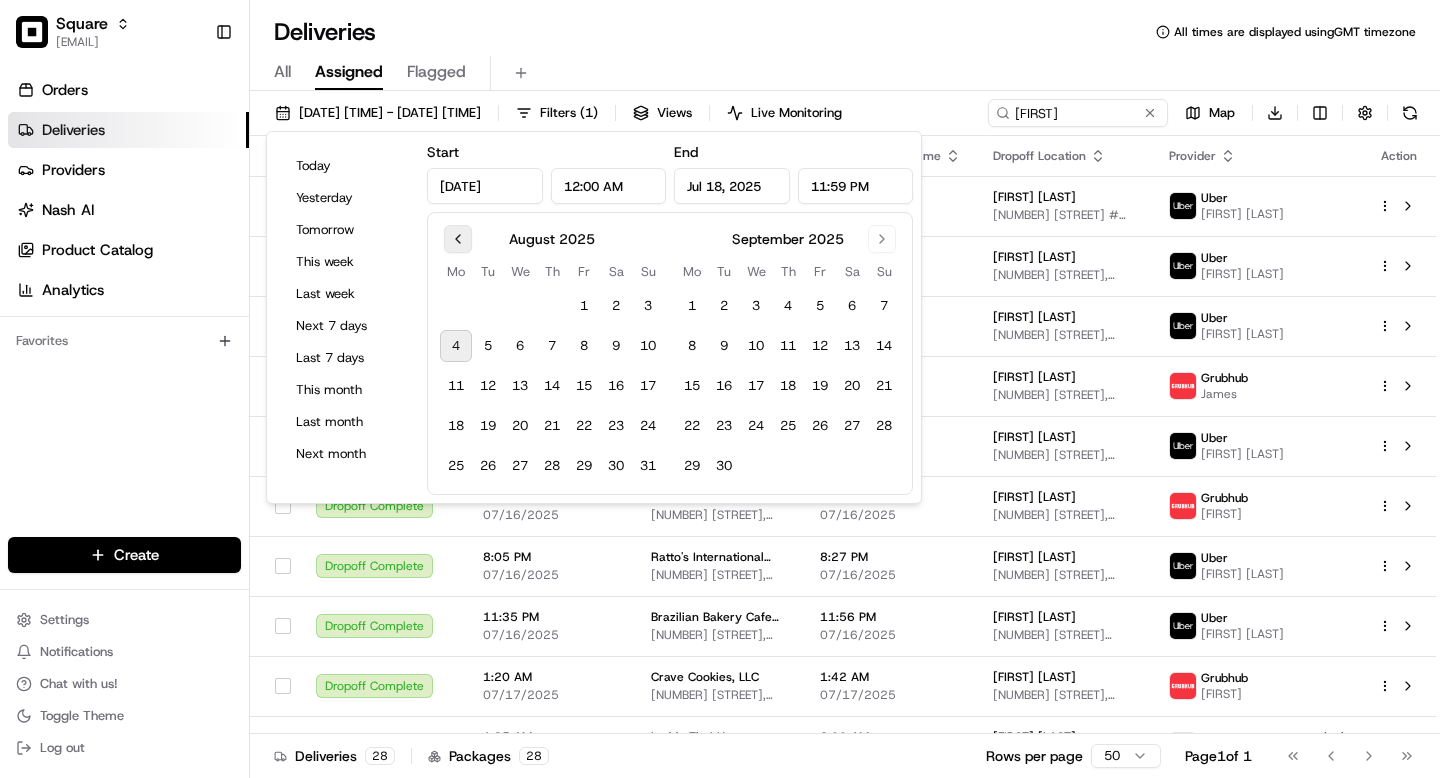 click at bounding box center (458, 239) 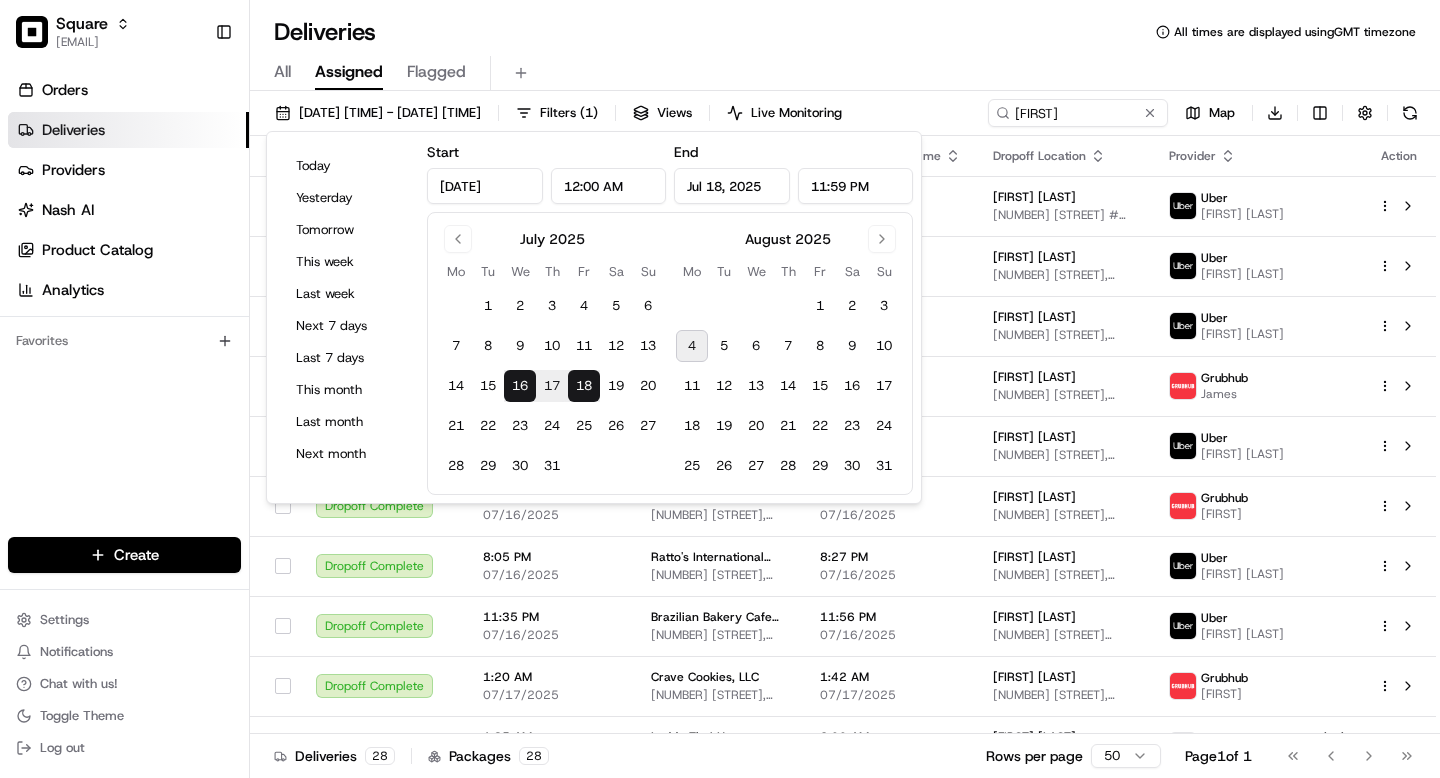 click on "17" at bounding box center (552, 386) 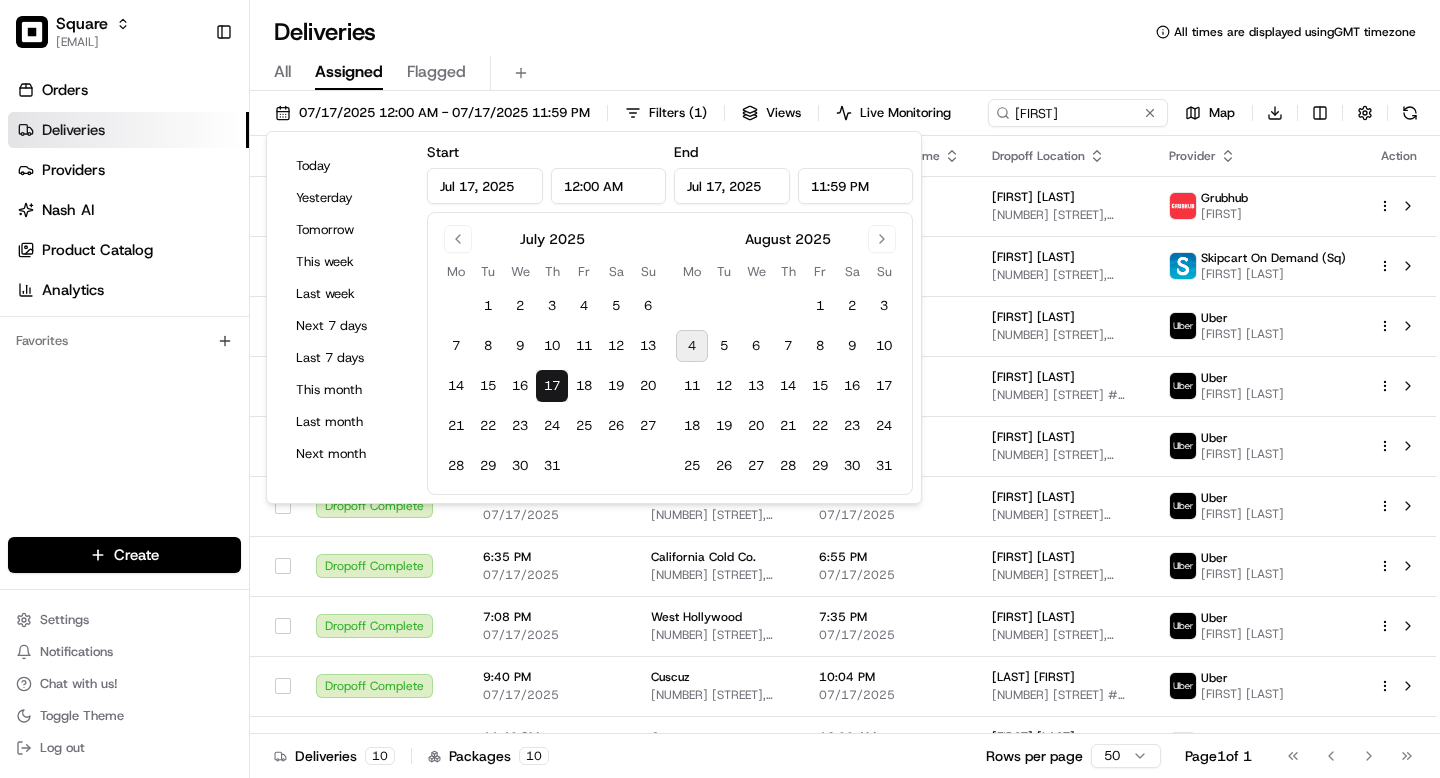 click on "All Assigned Flagged" at bounding box center [845, 73] 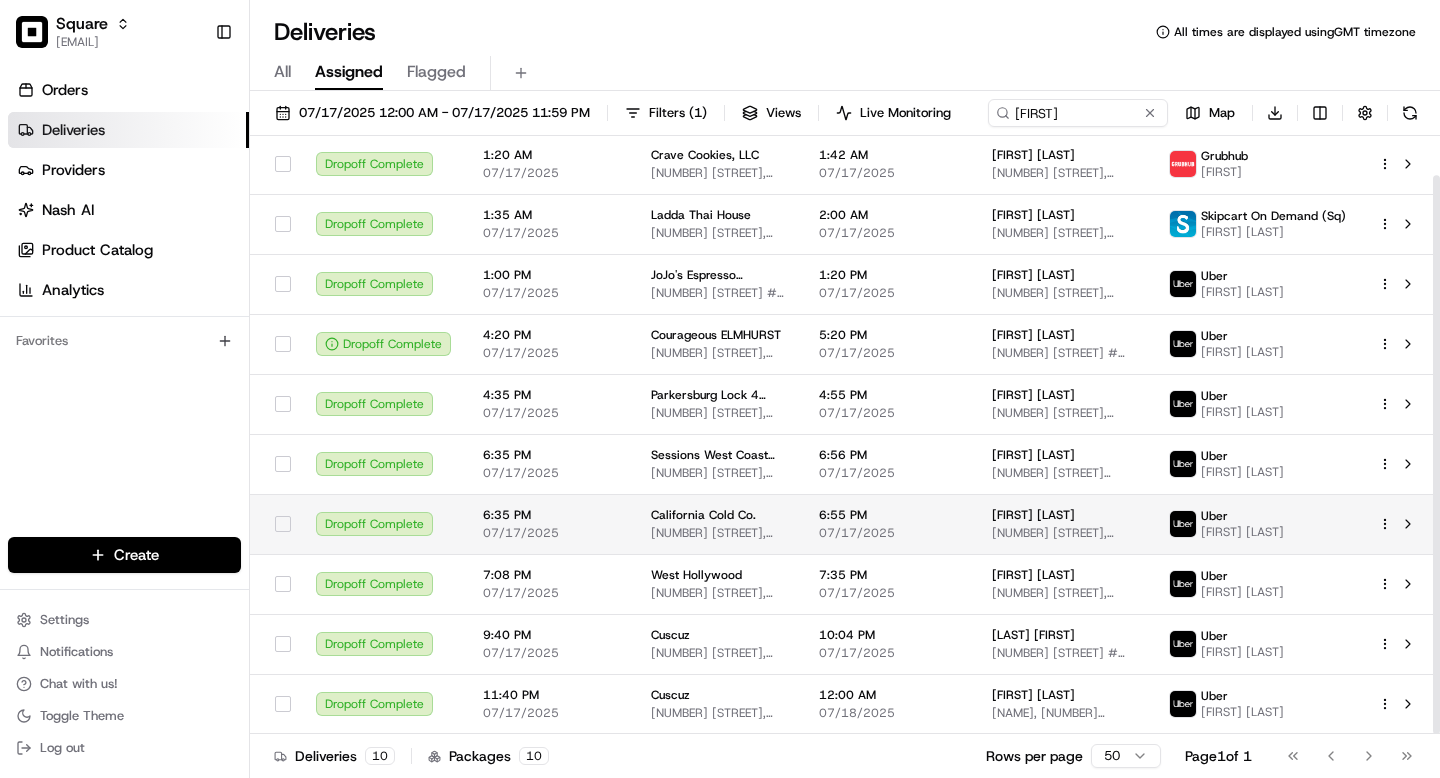 scroll, scrollTop: 0, scrollLeft: 0, axis: both 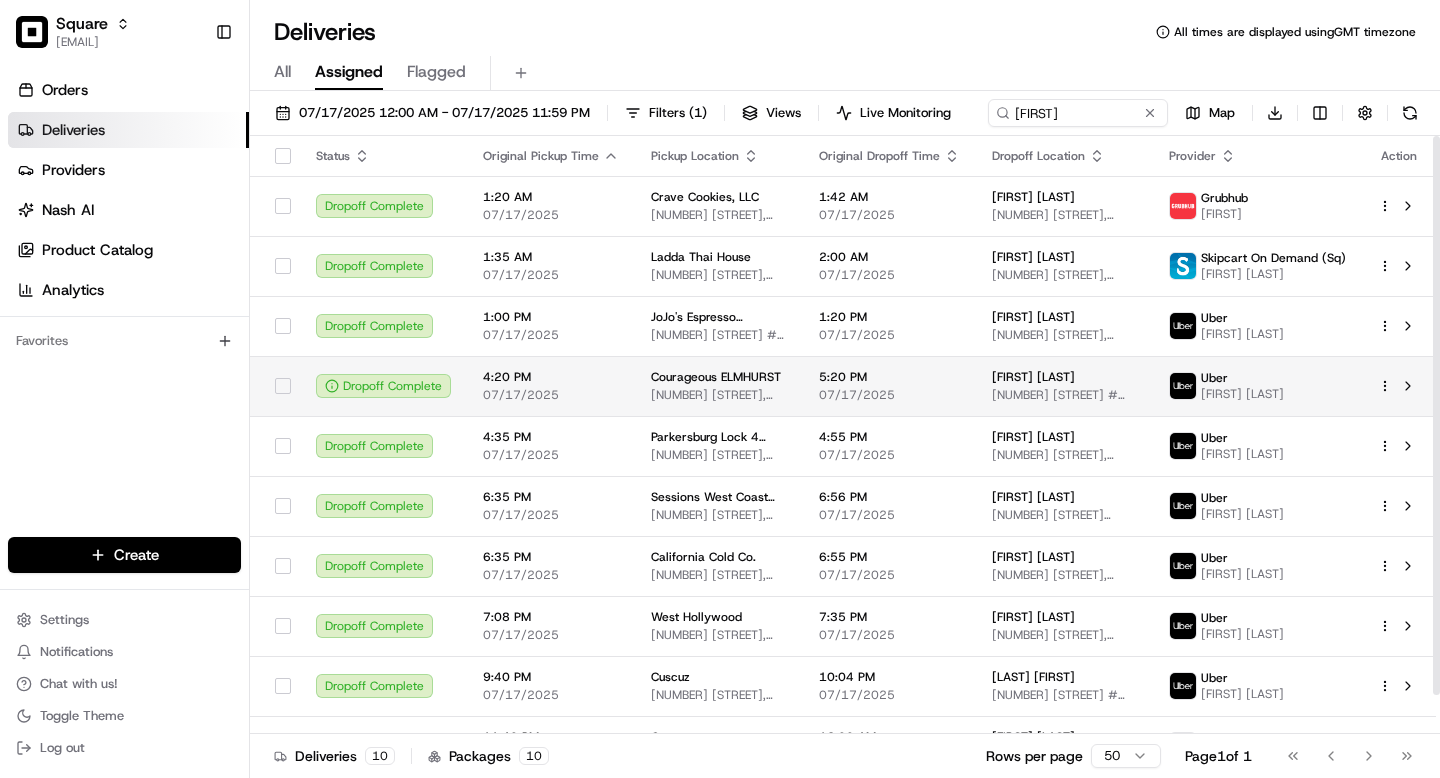 click on "[NUMBER] [STREET] #[NUMBER], [CITY], [STATE] [POSTAL_CODE], [COUNTRY]" at bounding box center (1064, 395) 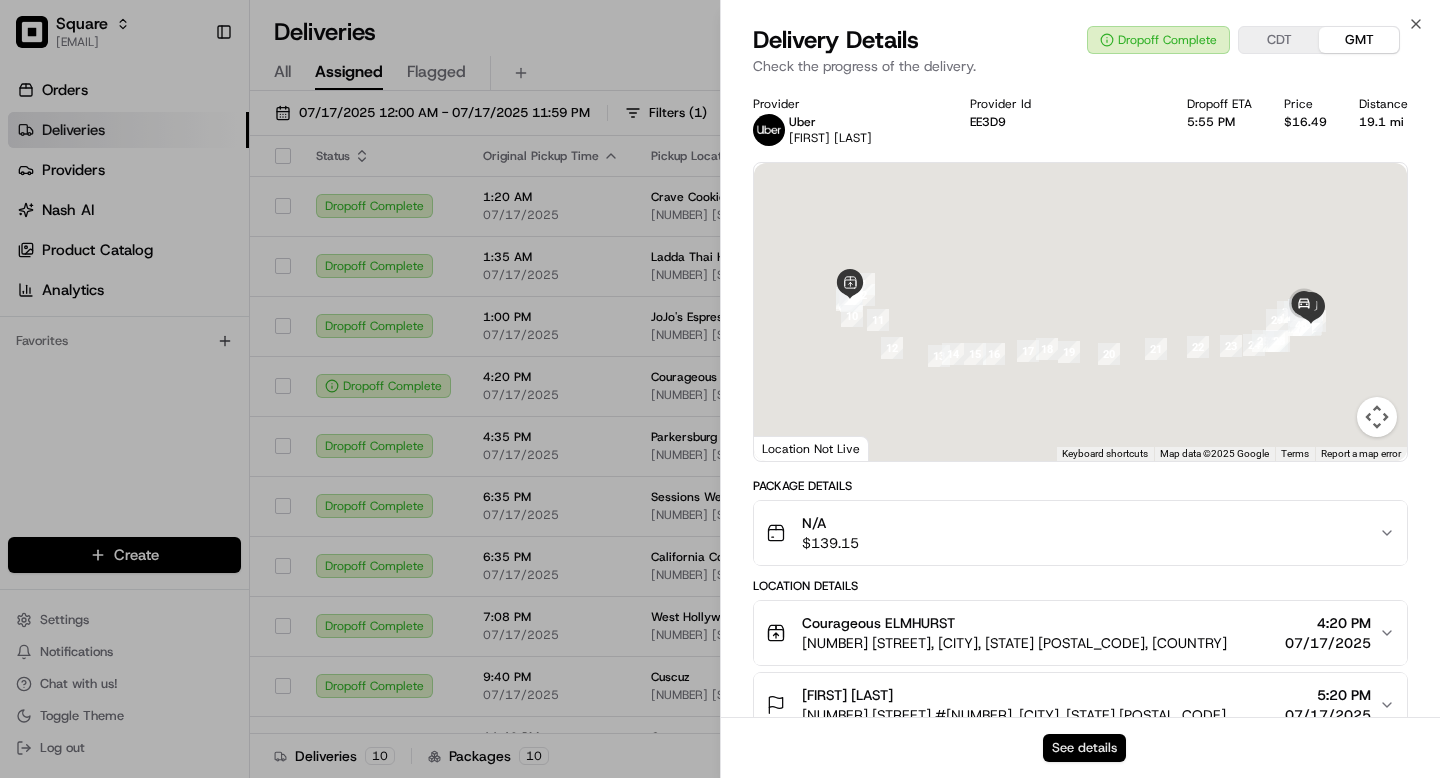 click on "See details" at bounding box center [1084, 748] 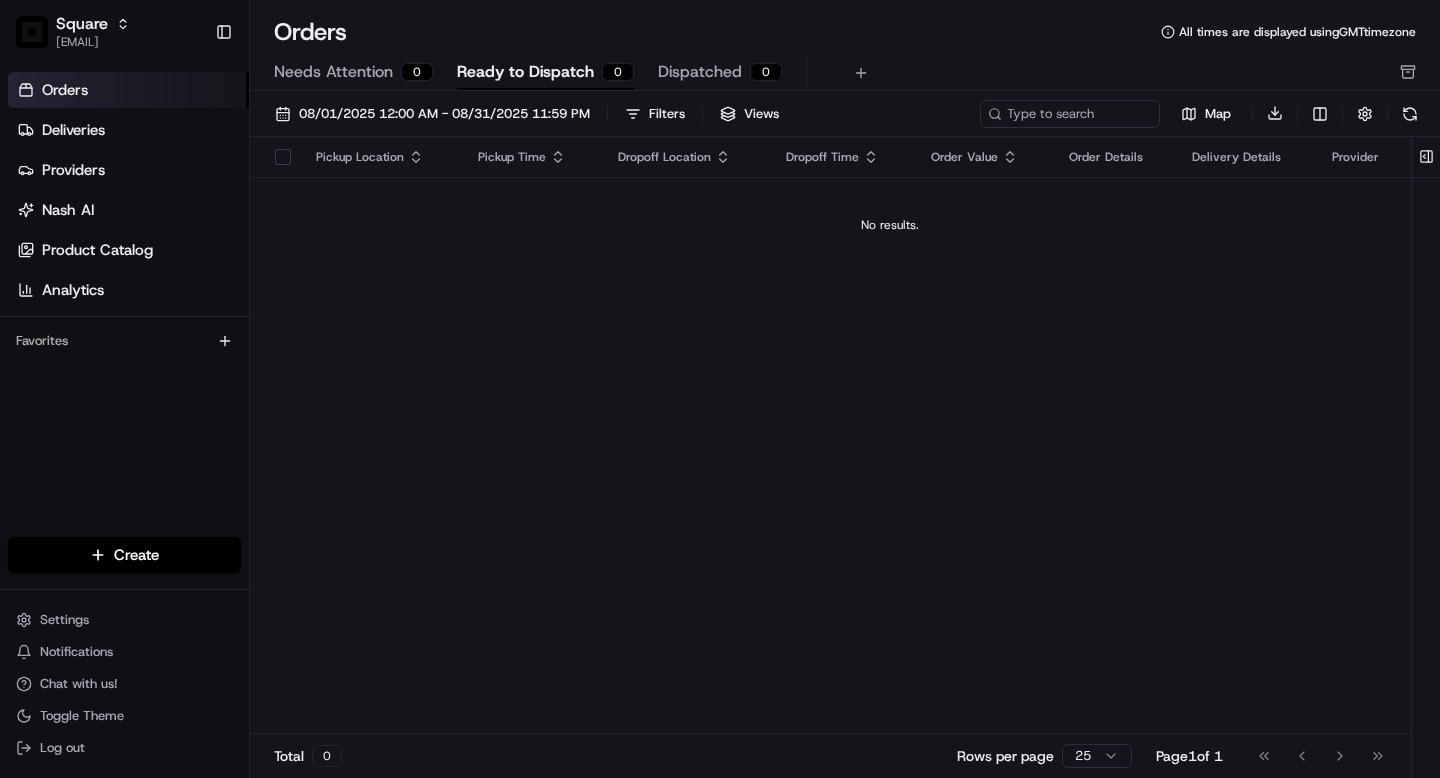 scroll, scrollTop: 0, scrollLeft: 0, axis: both 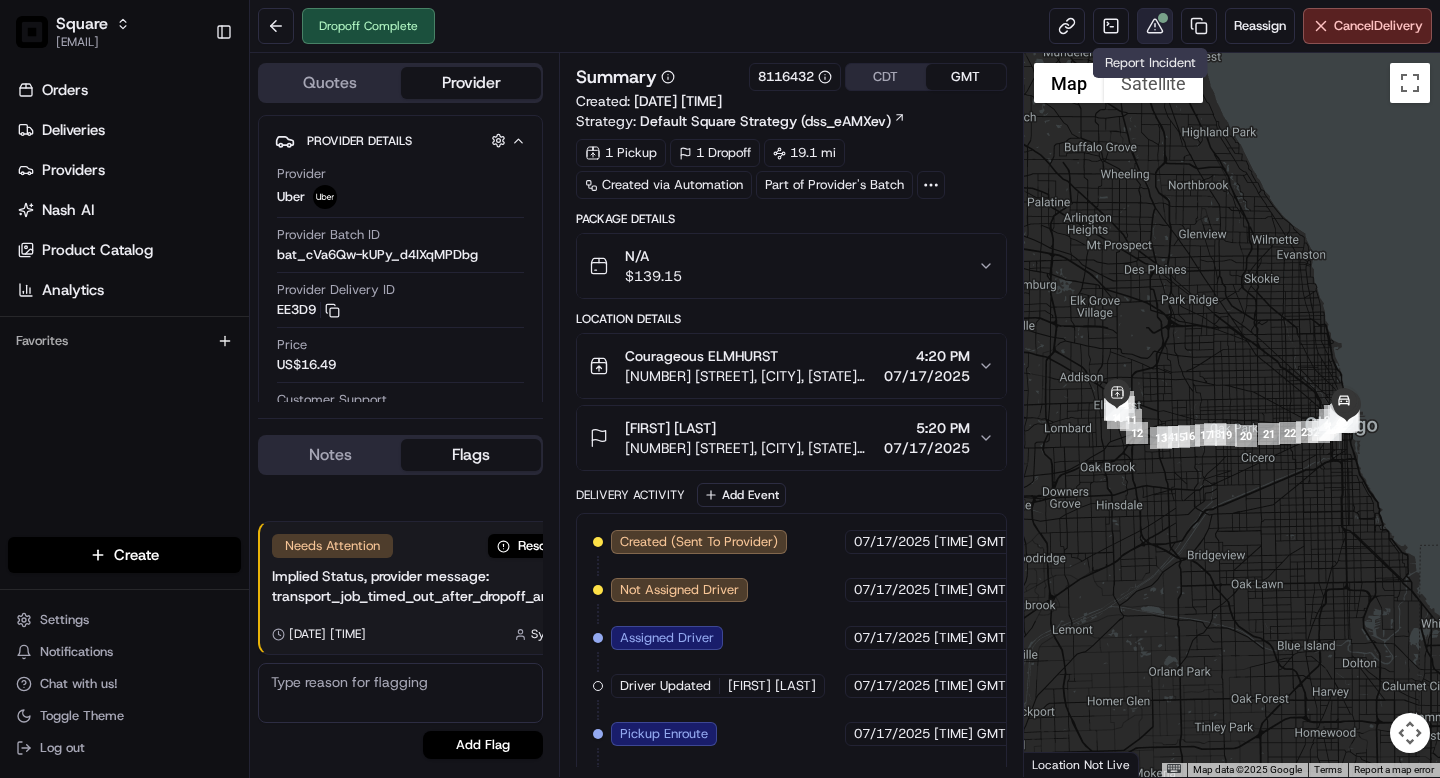 click at bounding box center [1155, 26] 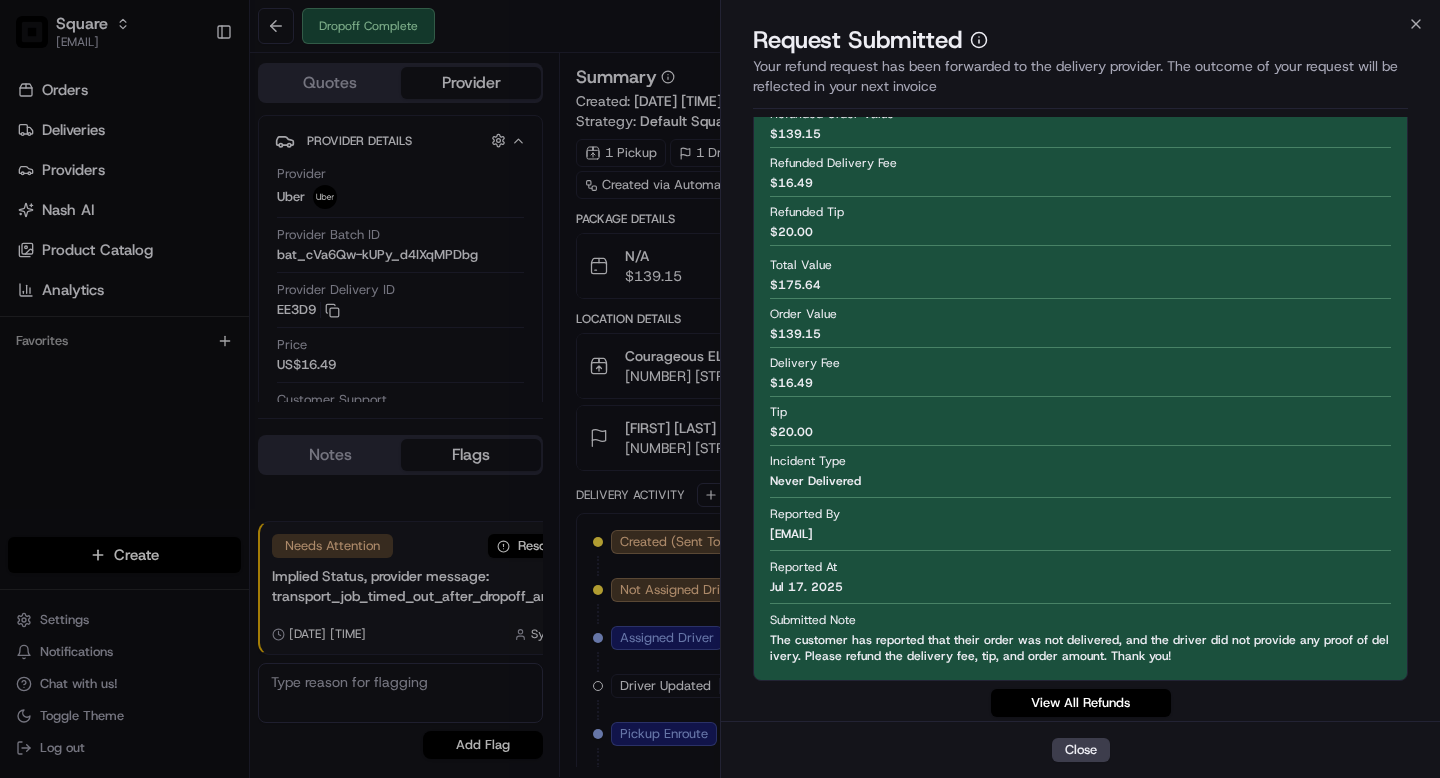 scroll, scrollTop: 0, scrollLeft: 0, axis: both 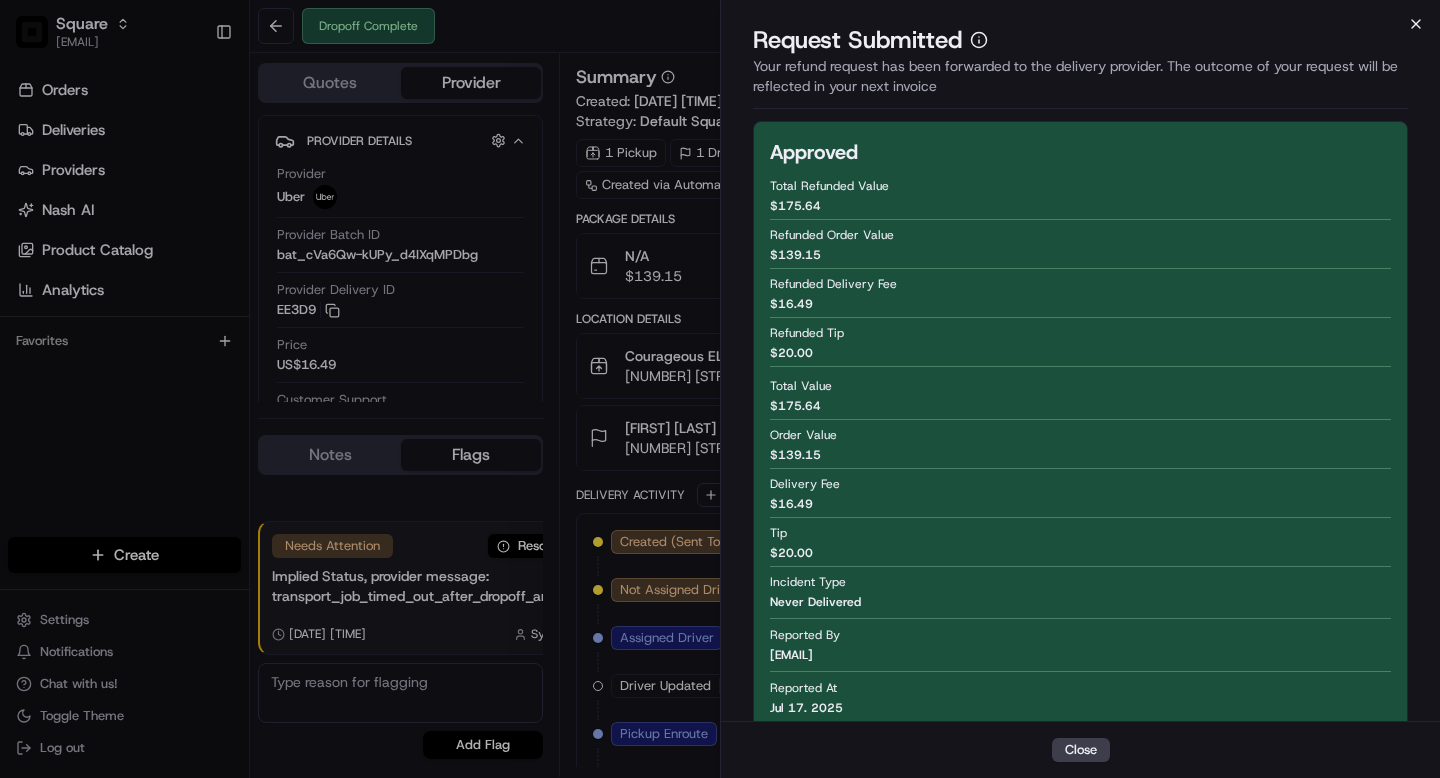 click 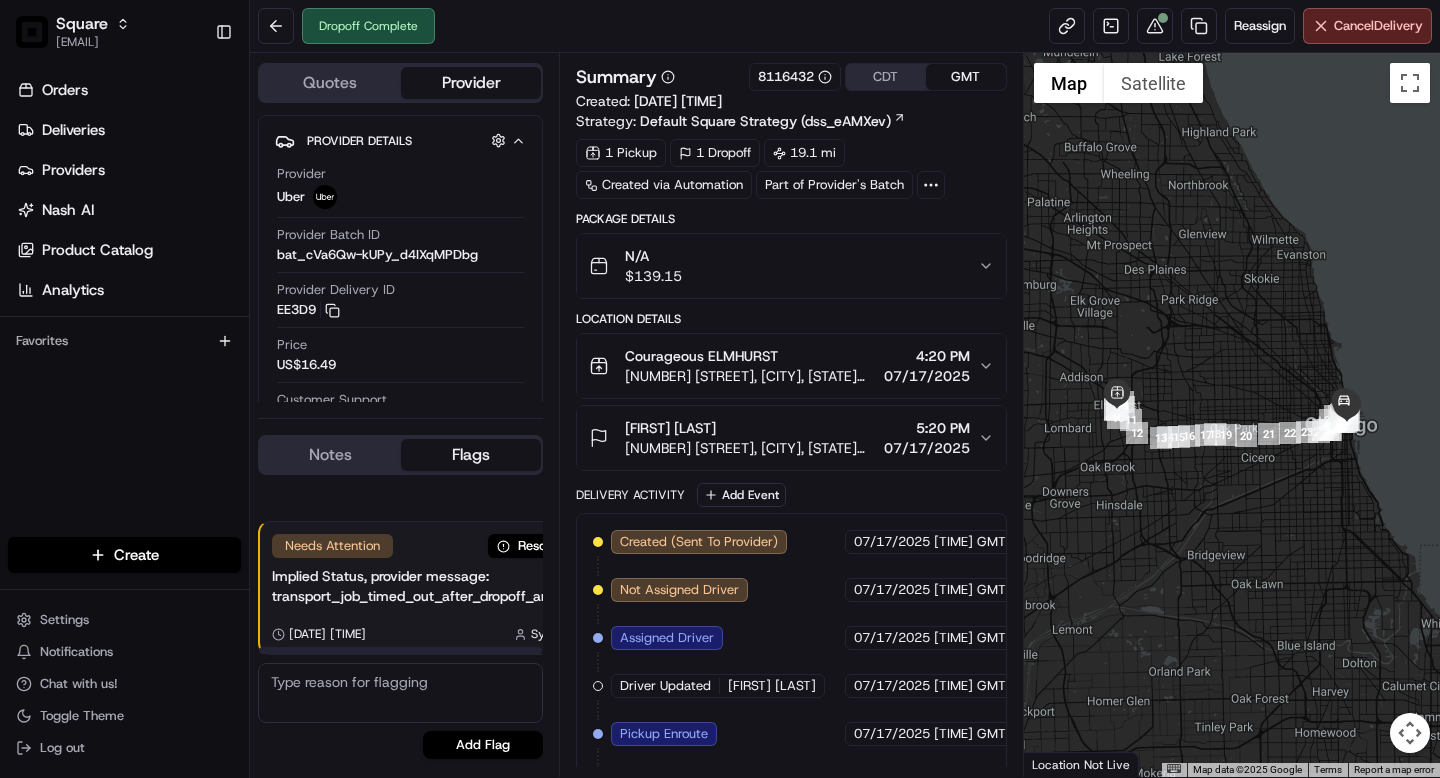 click on "Notes" at bounding box center (330, 455) 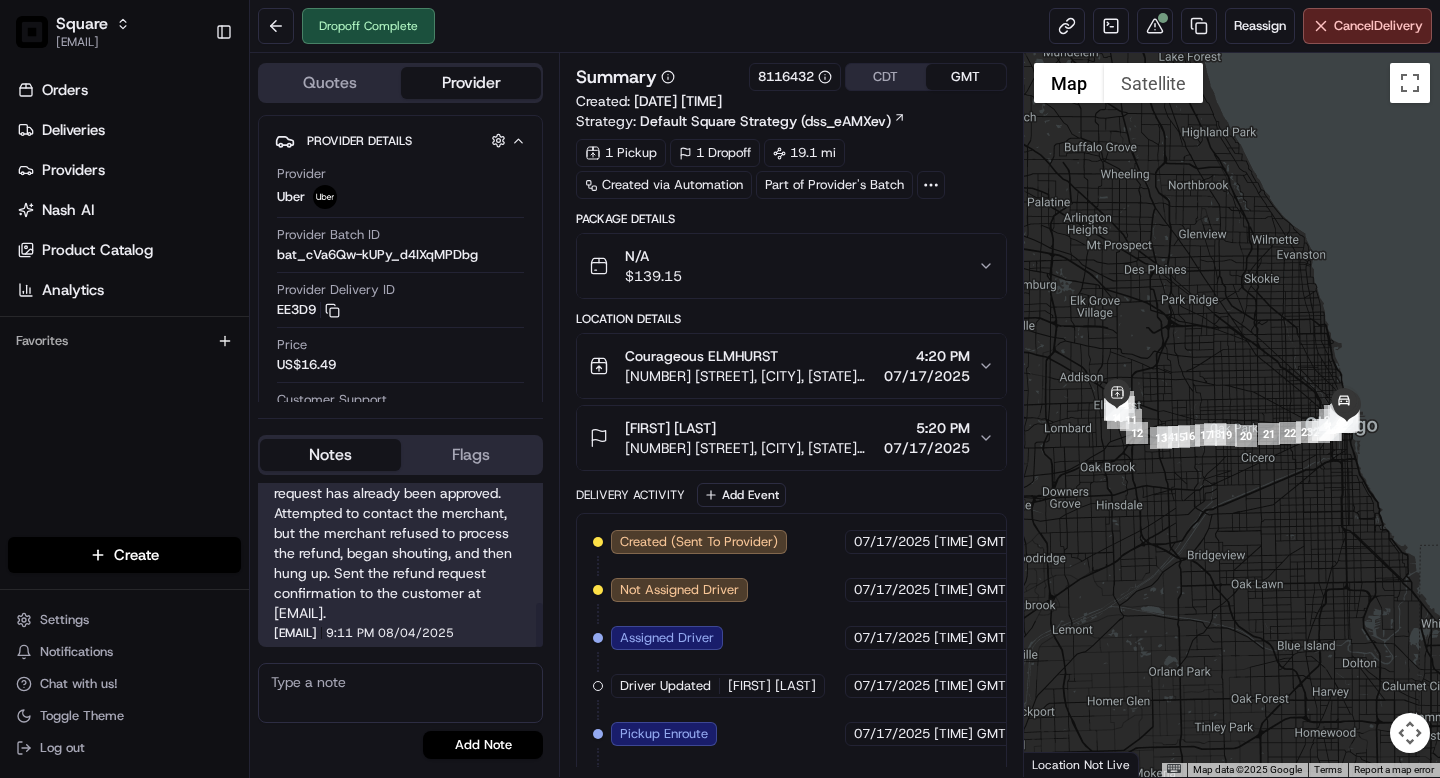 scroll, scrollTop: 508, scrollLeft: 0, axis: vertical 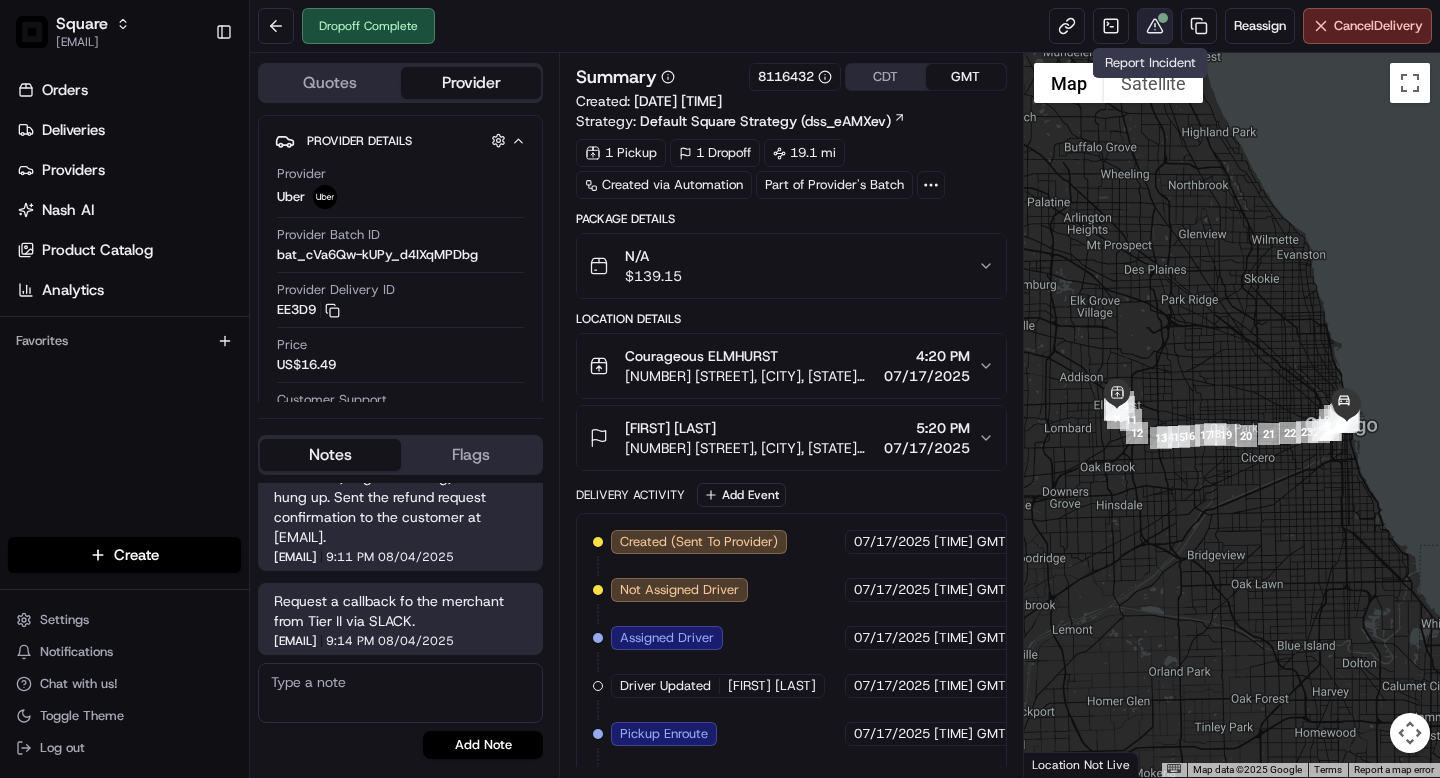 click at bounding box center [1155, 26] 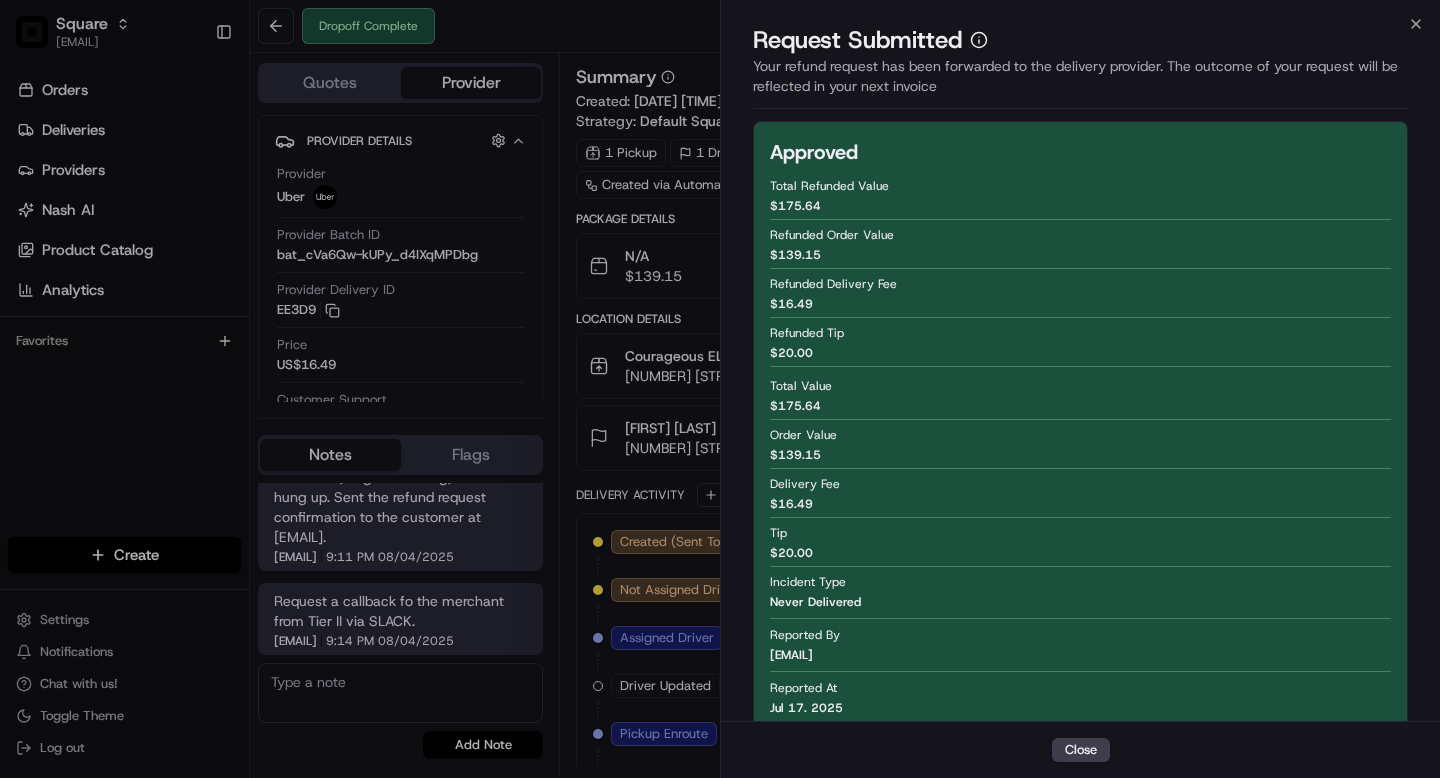 type 